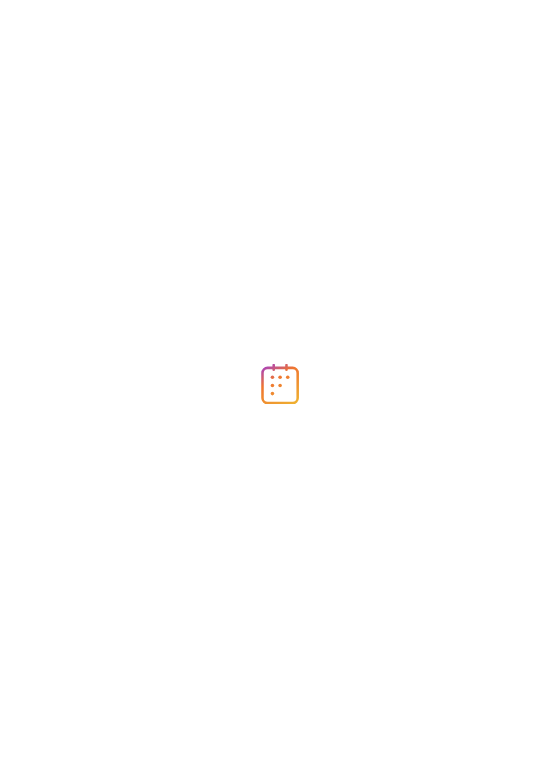 scroll, scrollTop: 0, scrollLeft: 0, axis: both 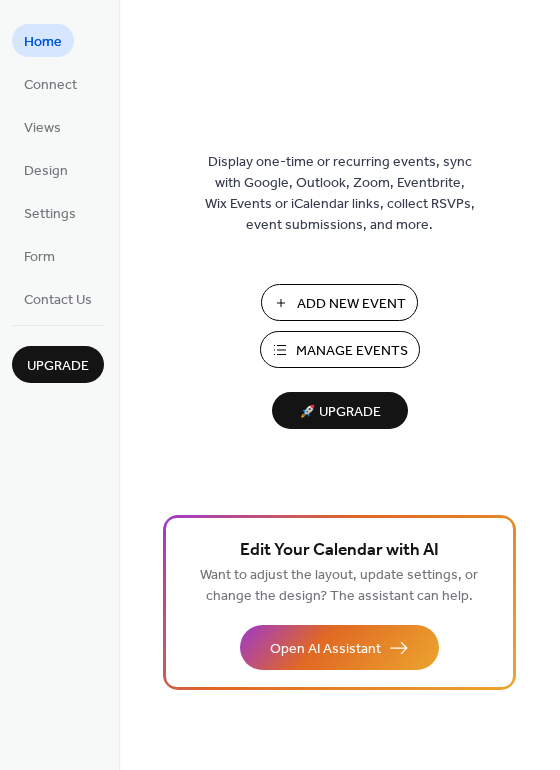 click on "Add New Event" at bounding box center (351, 304) 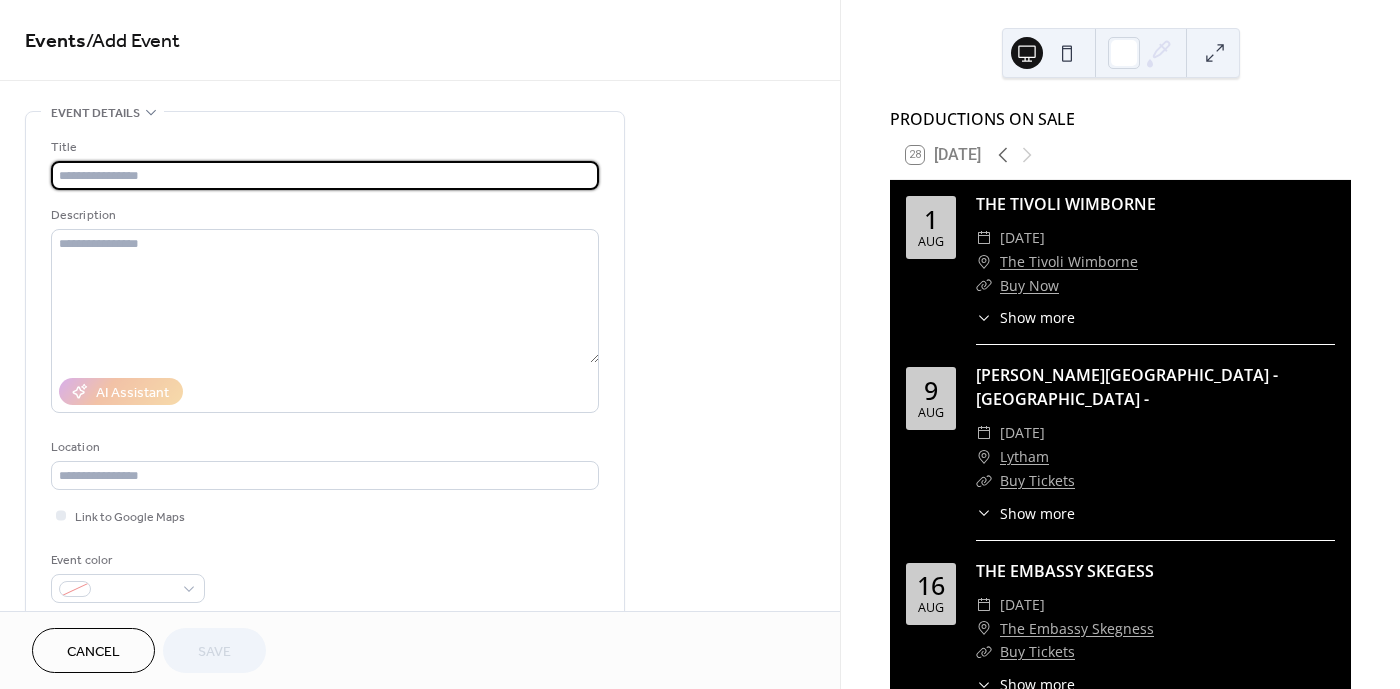 click at bounding box center (325, 175) 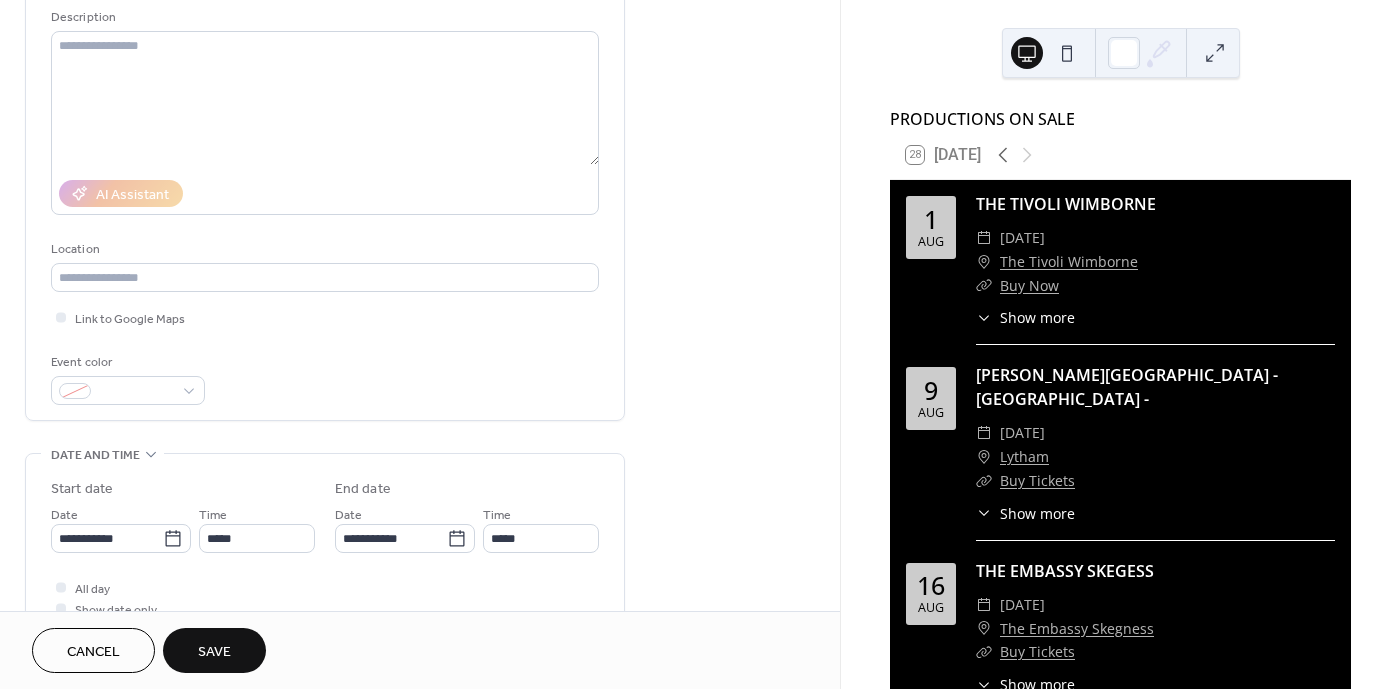 scroll, scrollTop: 305, scrollLeft: 0, axis: vertical 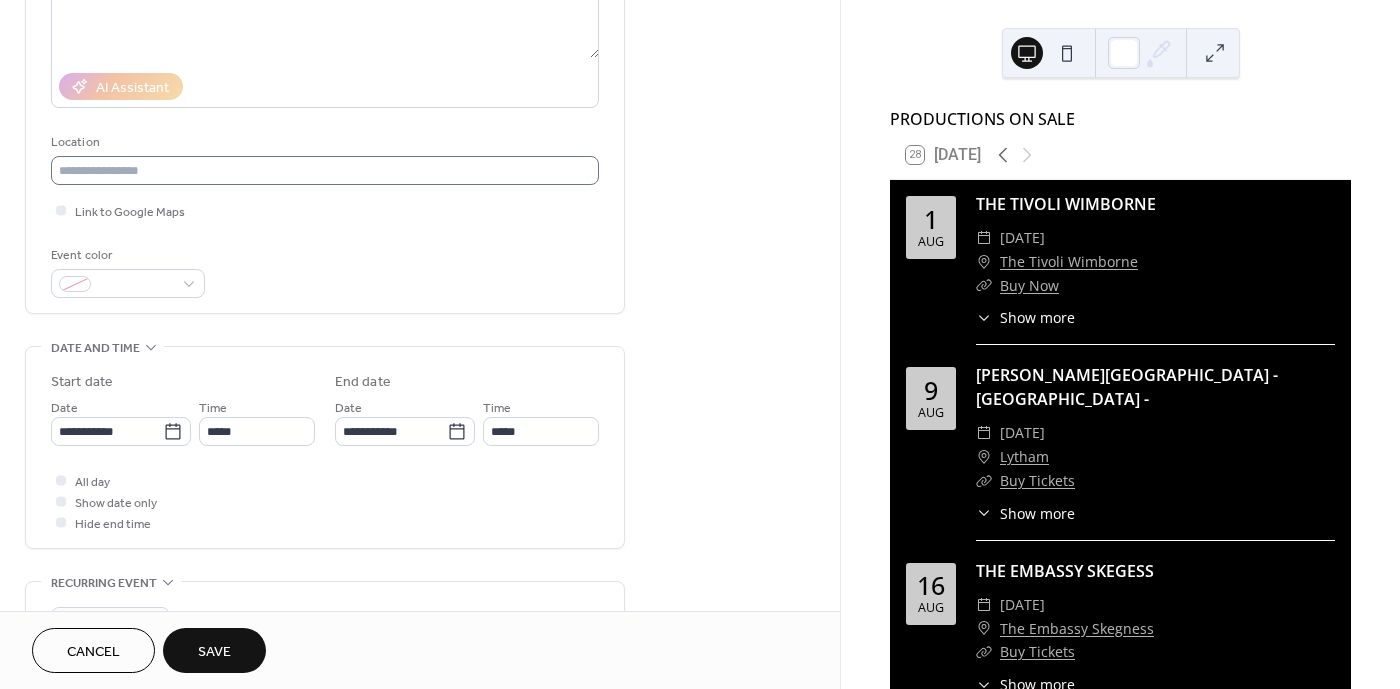 type on "**********" 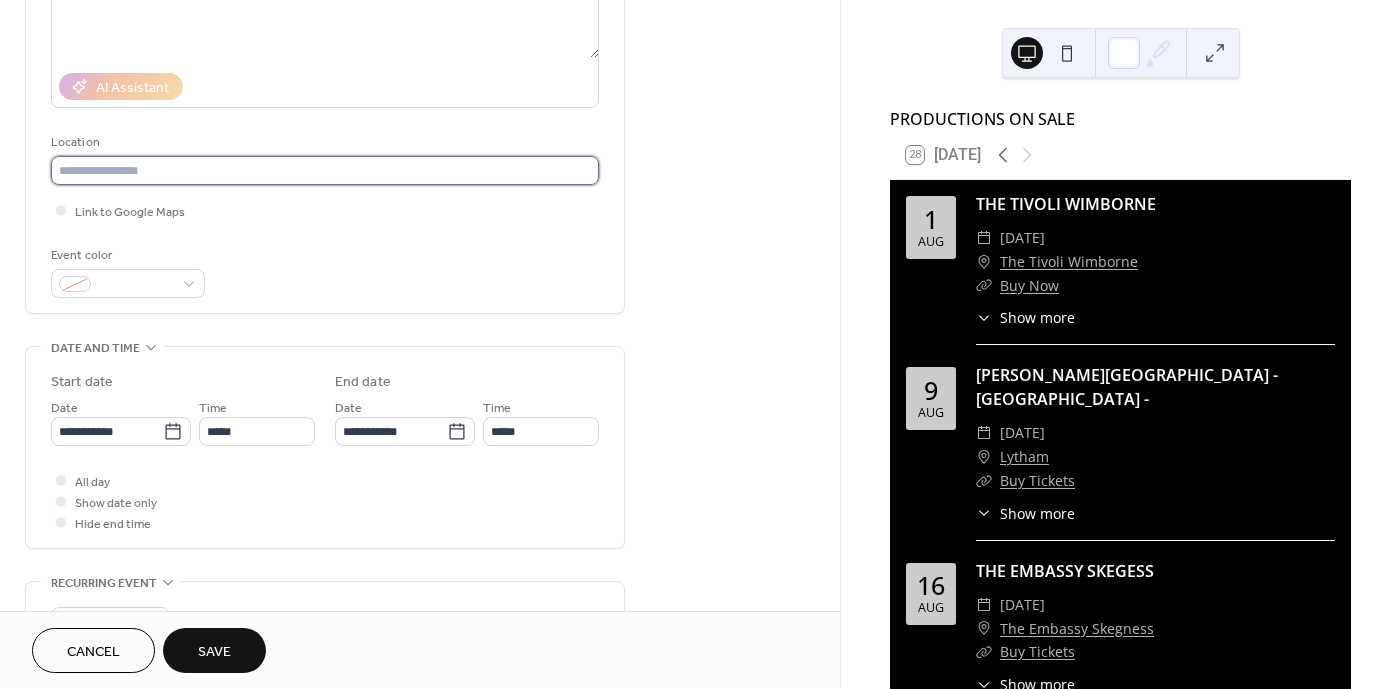 click at bounding box center [325, 170] 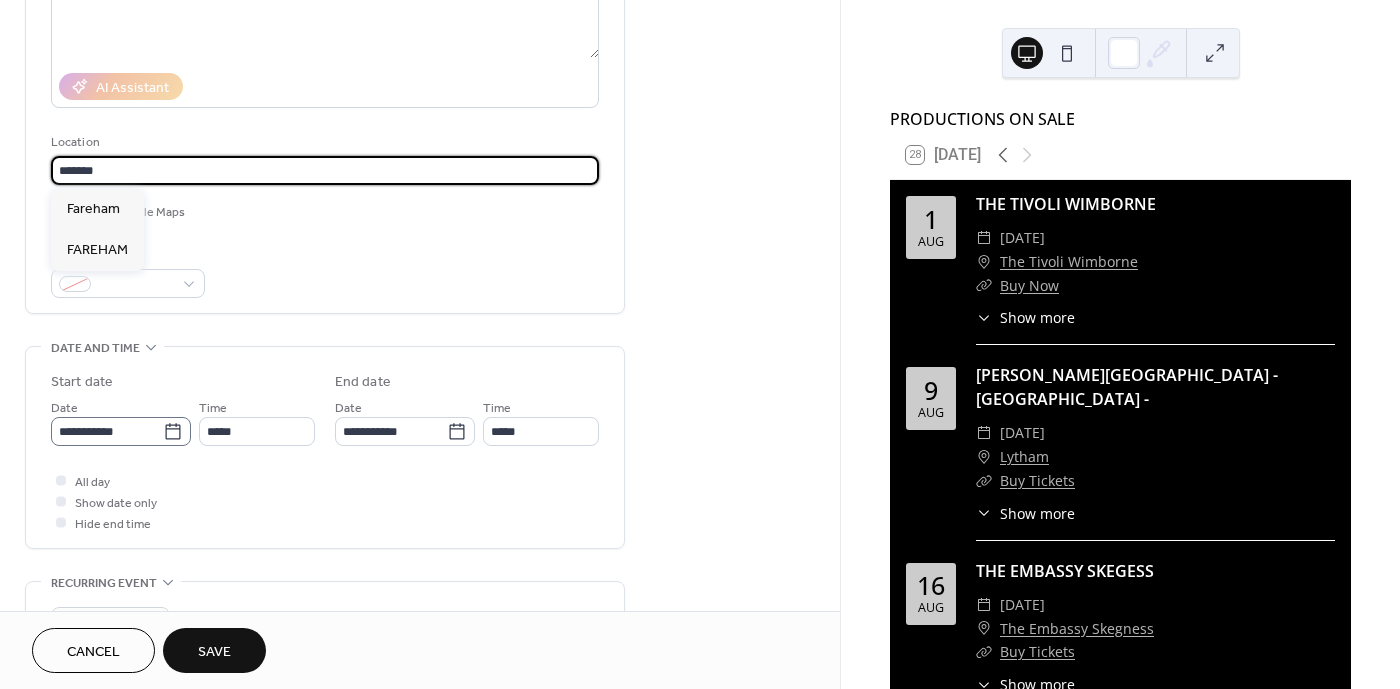 type on "*******" 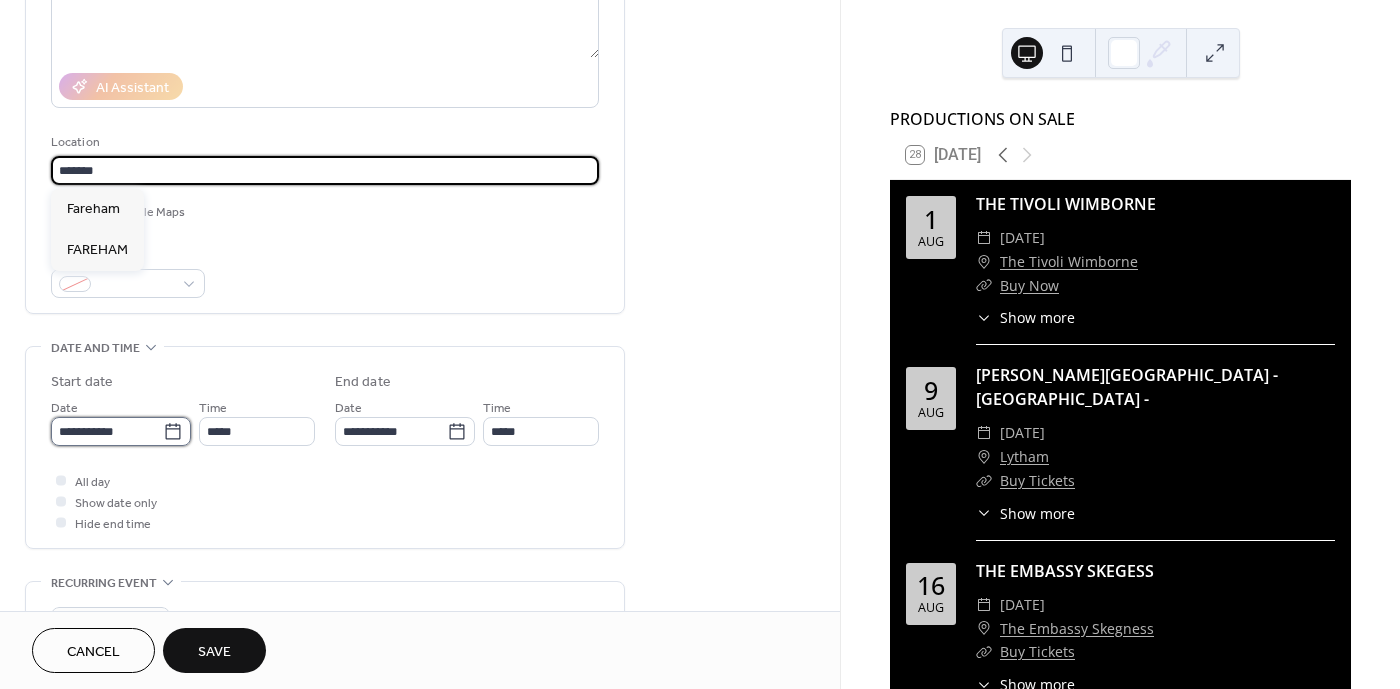 click on "**********" at bounding box center [107, 431] 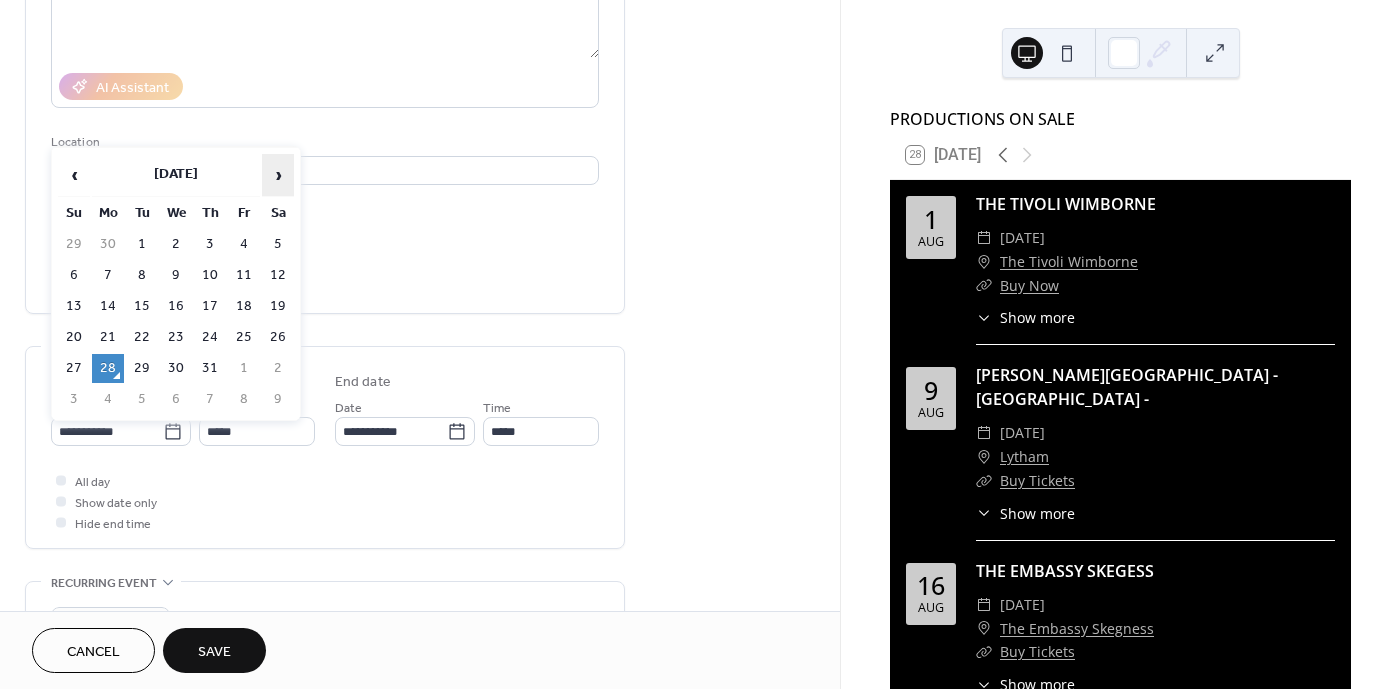 click on "›" at bounding box center [278, 175] 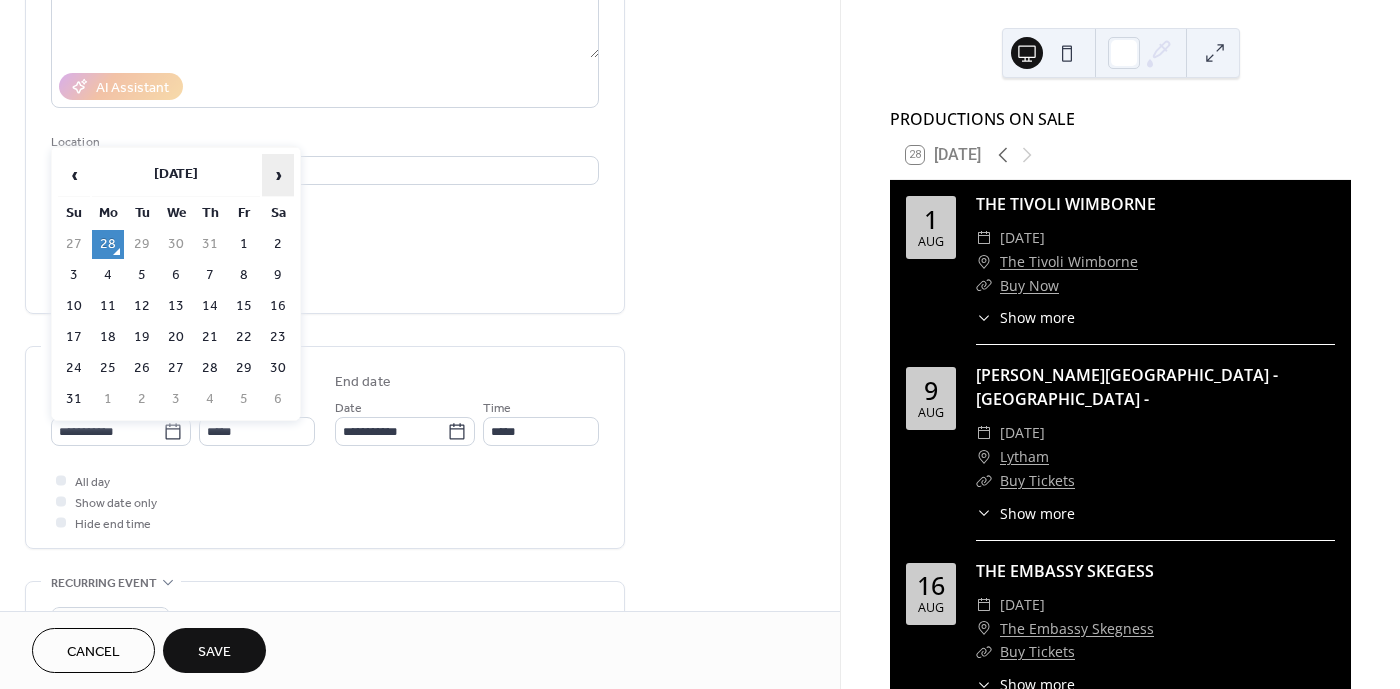 click on "›" at bounding box center (278, 175) 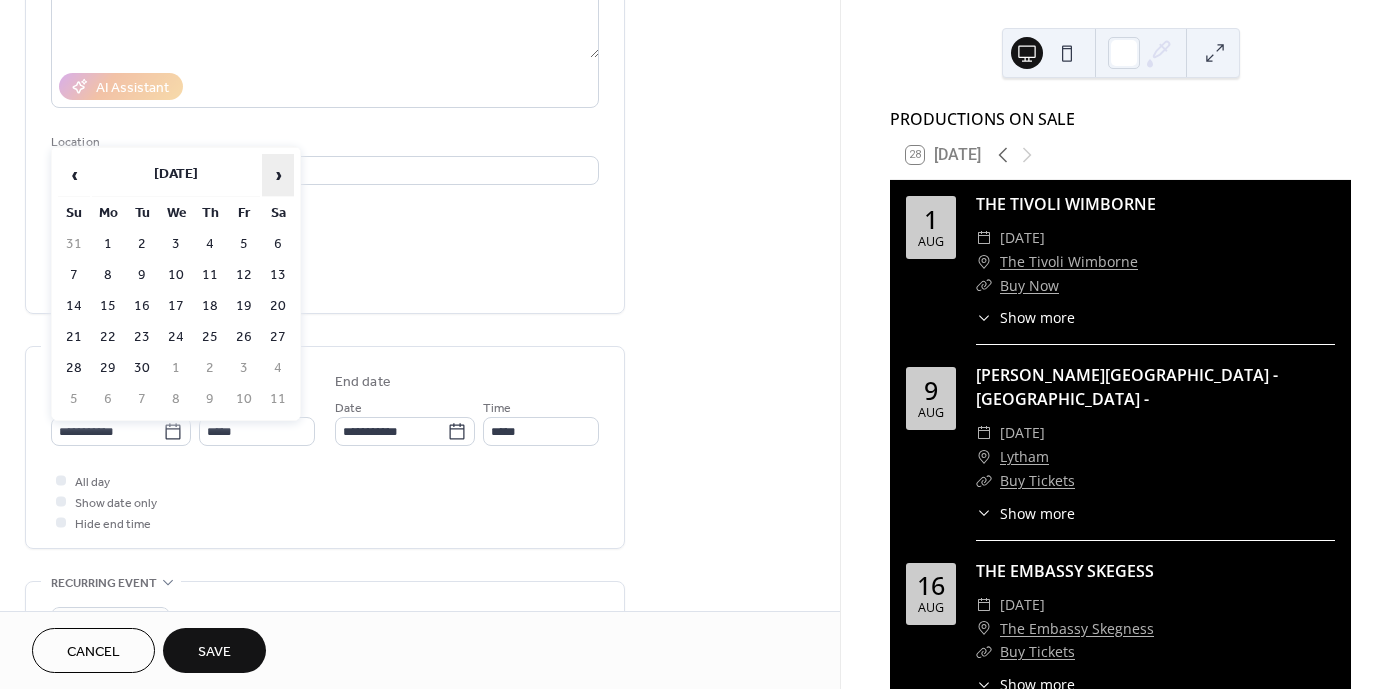 click on "›" at bounding box center [278, 175] 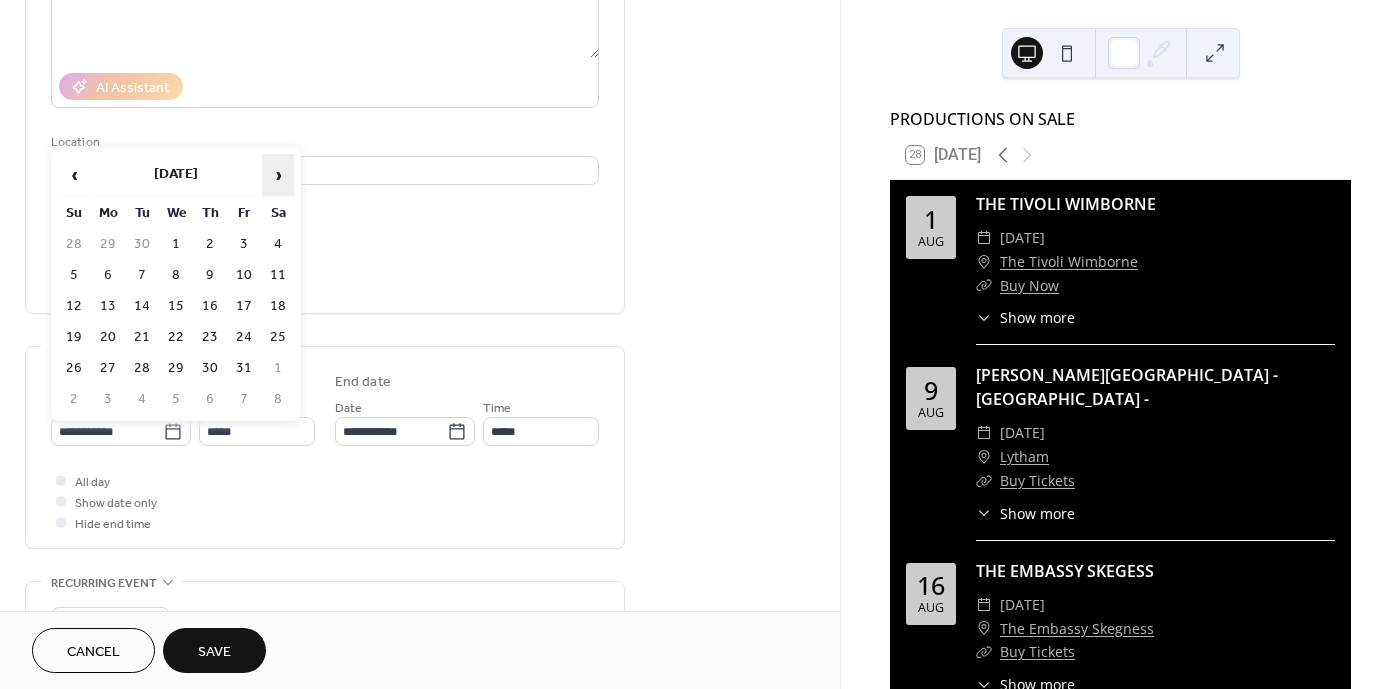 click on "›" at bounding box center (278, 175) 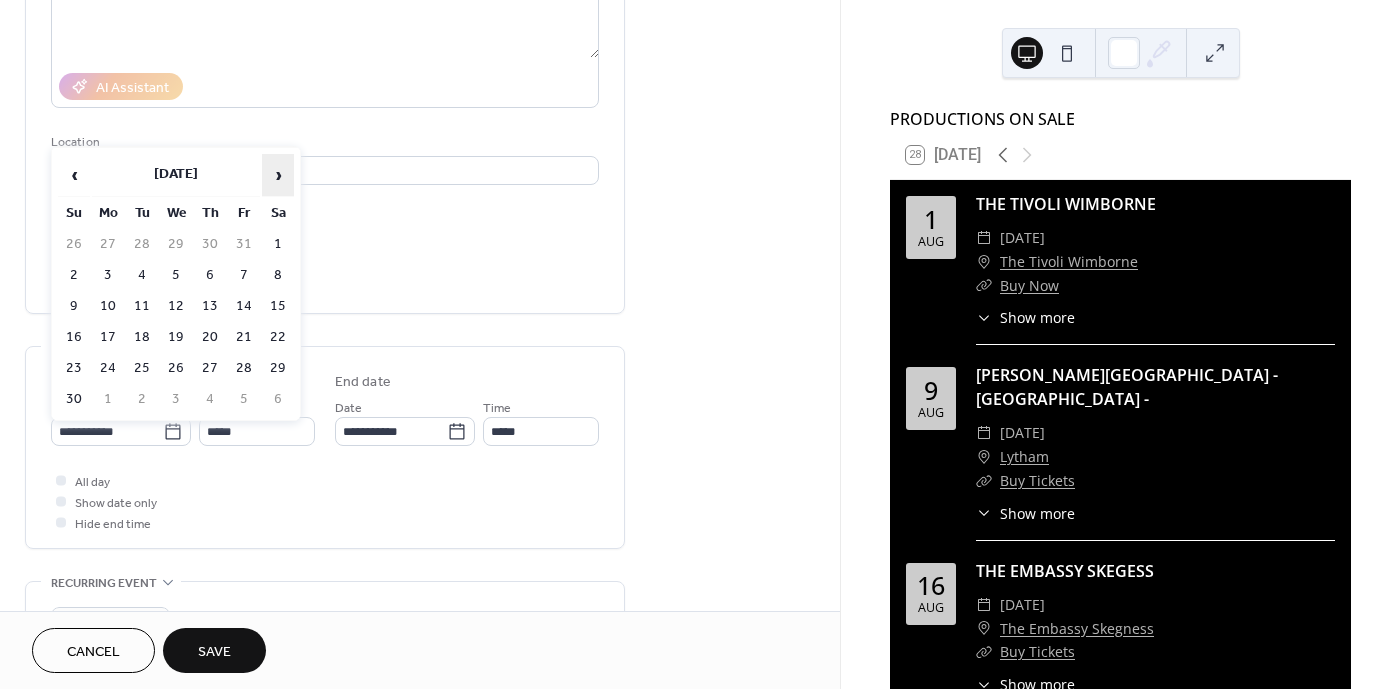 click on "›" at bounding box center (278, 175) 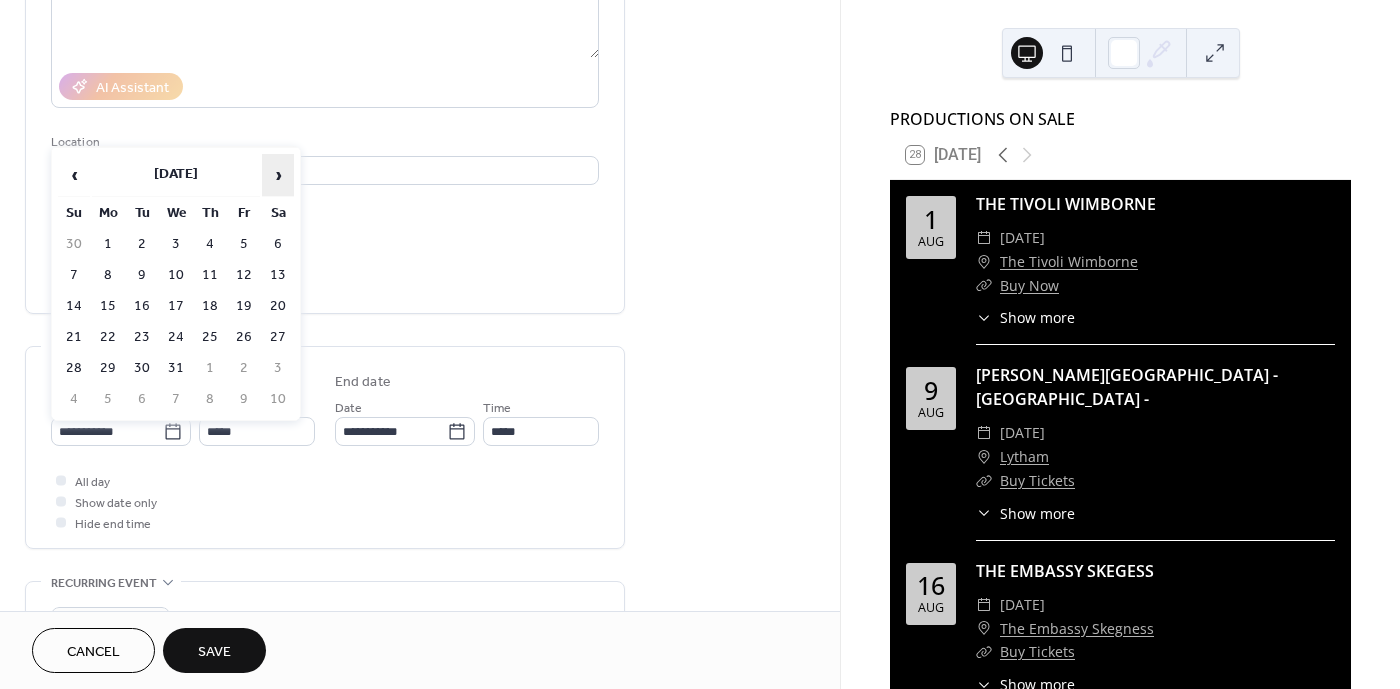 click on "›" at bounding box center [278, 175] 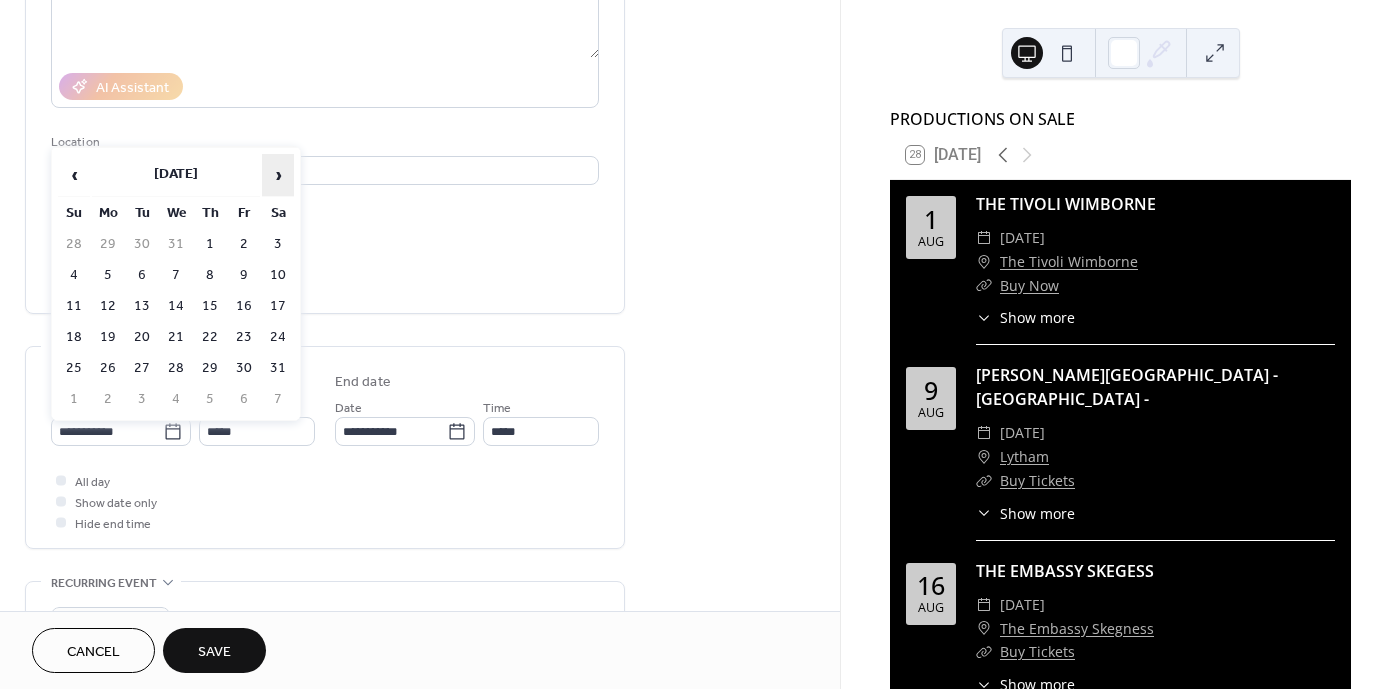 click on "›" at bounding box center [278, 175] 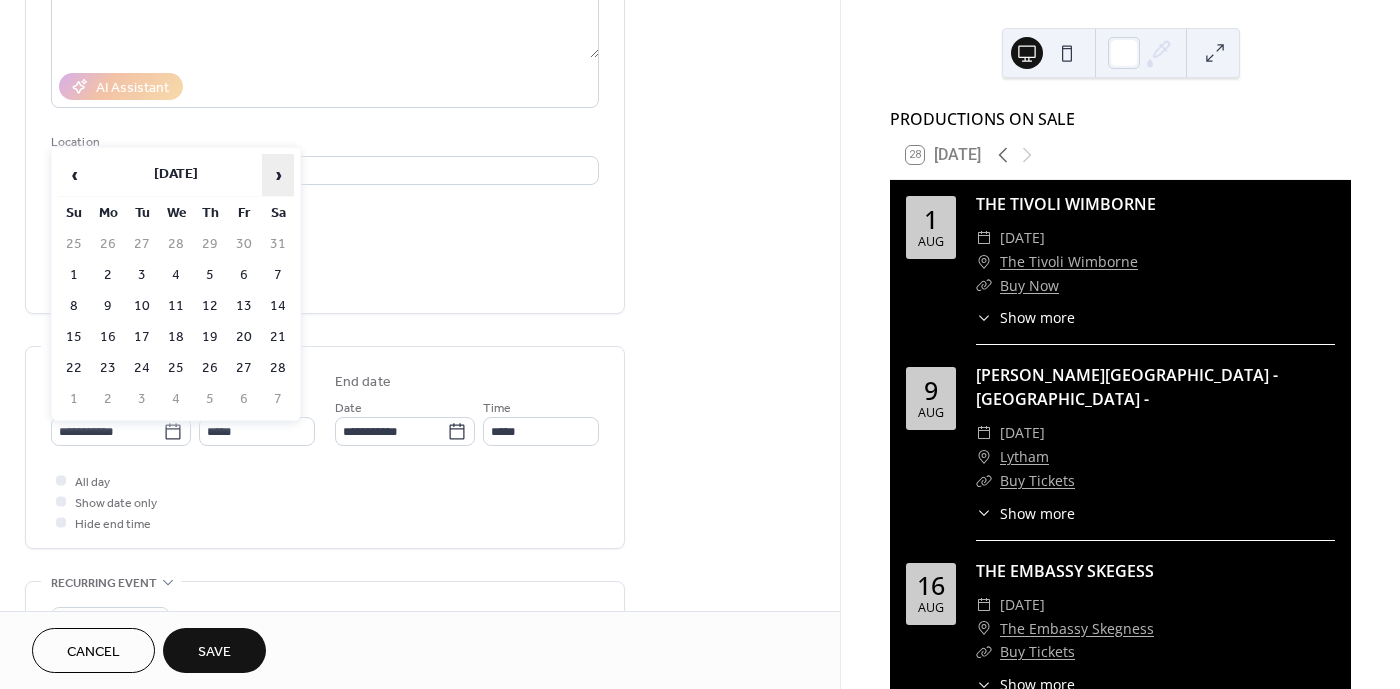 click on "›" at bounding box center [278, 175] 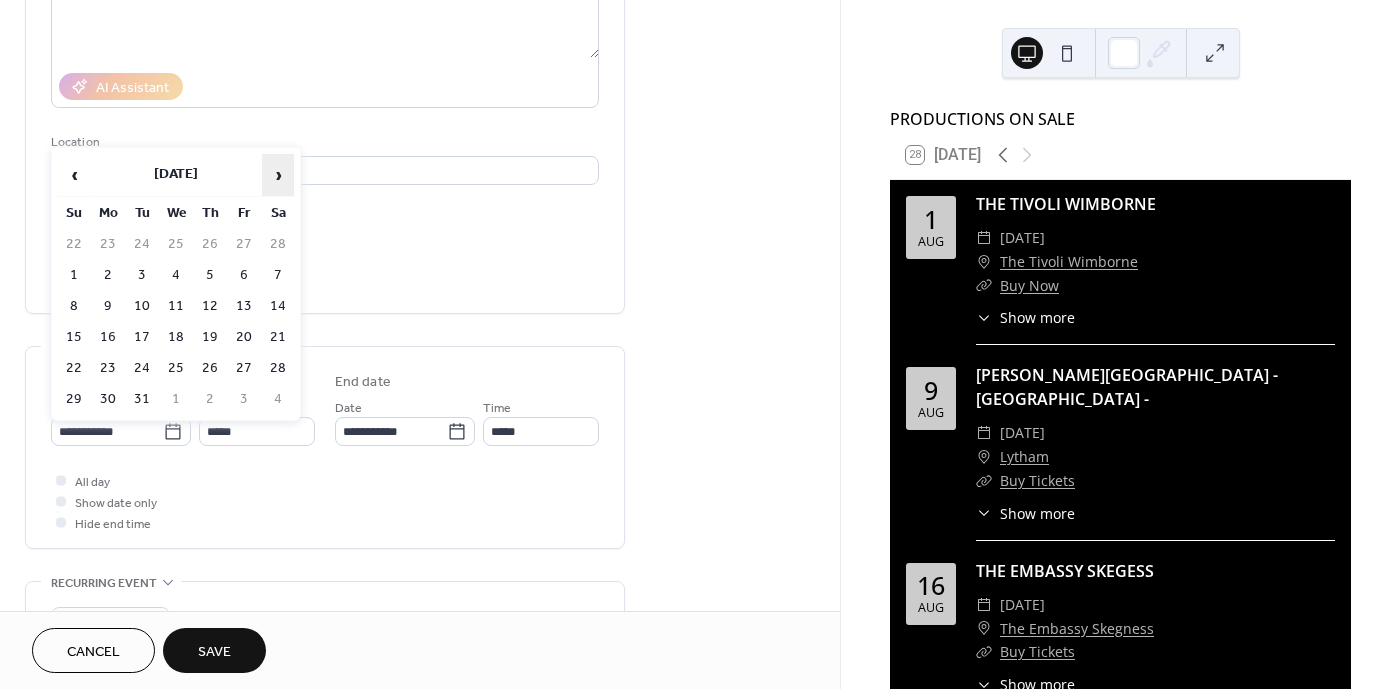 click on "›" at bounding box center [278, 175] 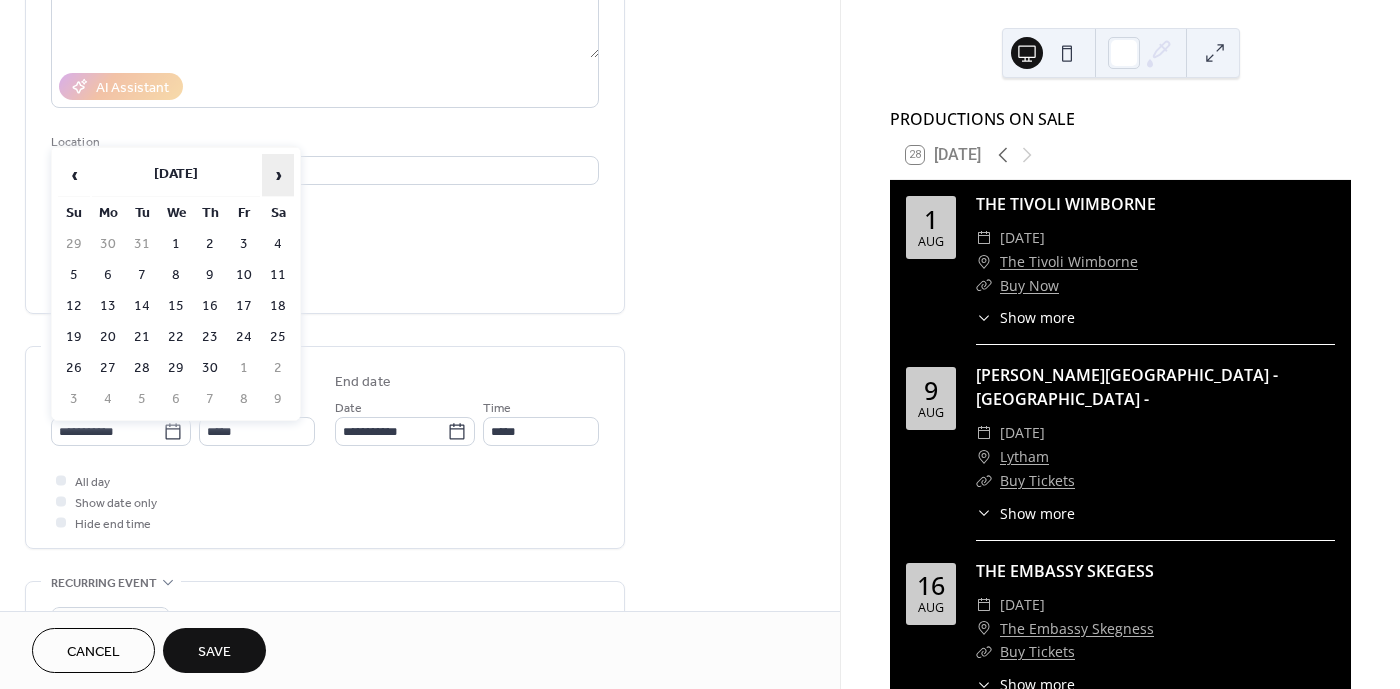 click on "›" at bounding box center (278, 175) 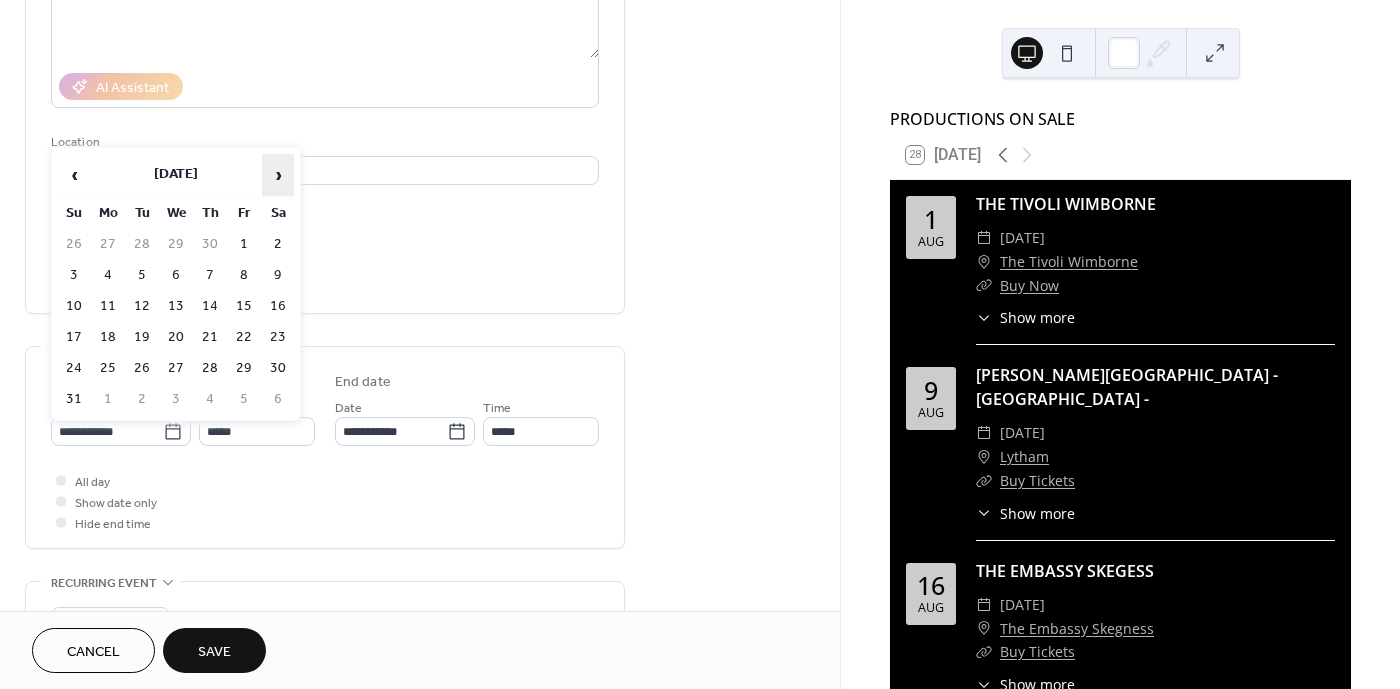 click on "›" at bounding box center [278, 175] 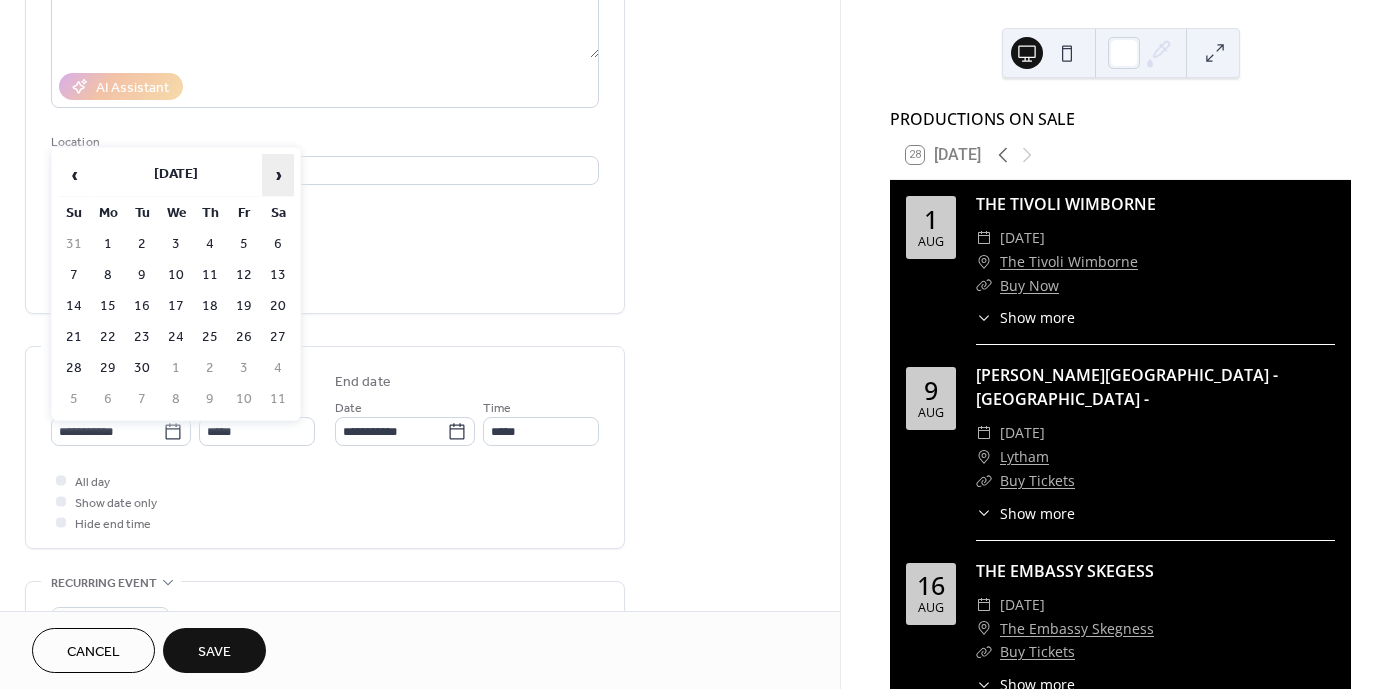 click on "›" at bounding box center (278, 175) 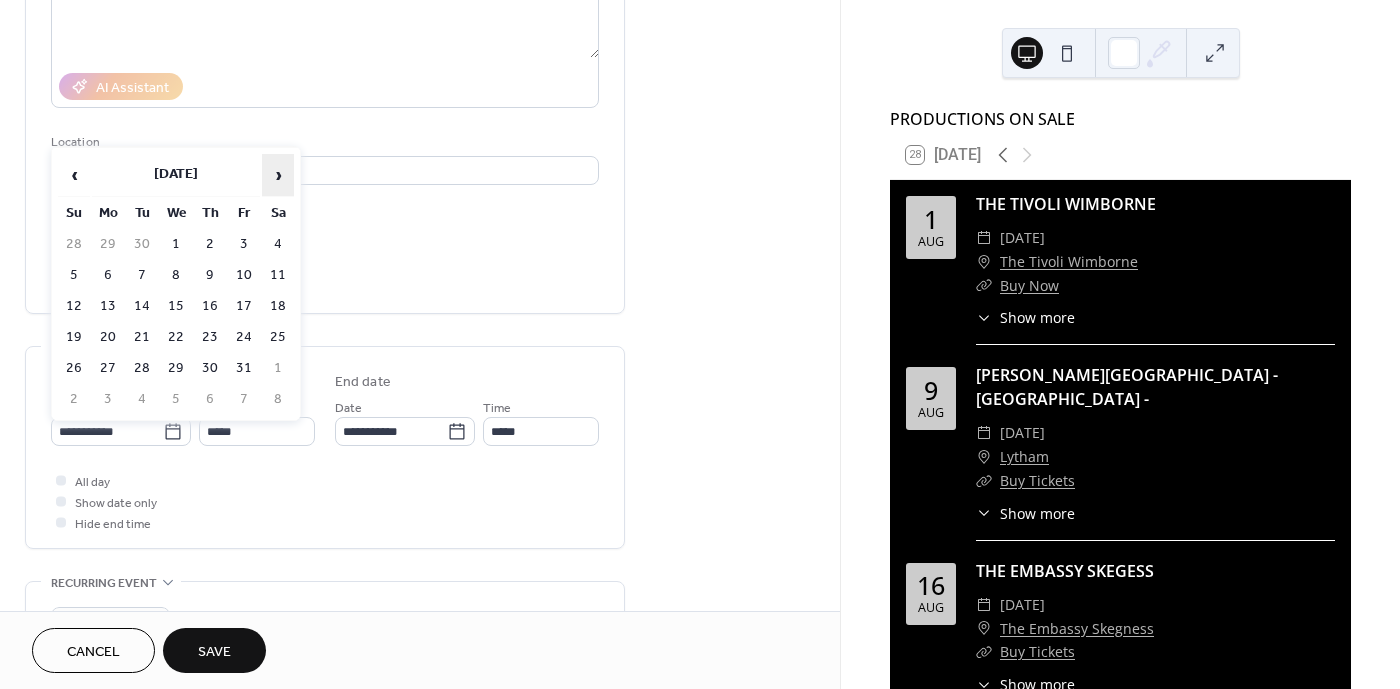 click on "›" at bounding box center [278, 175] 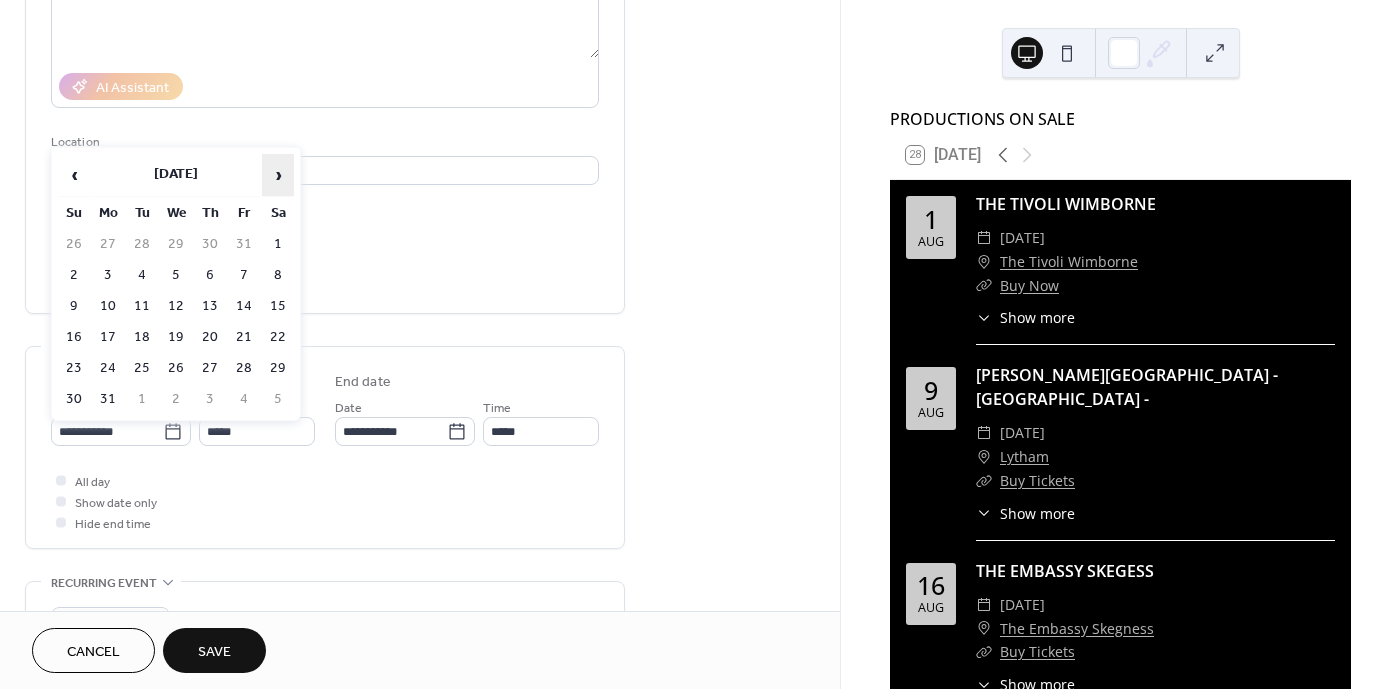 click on "›" at bounding box center (278, 175) 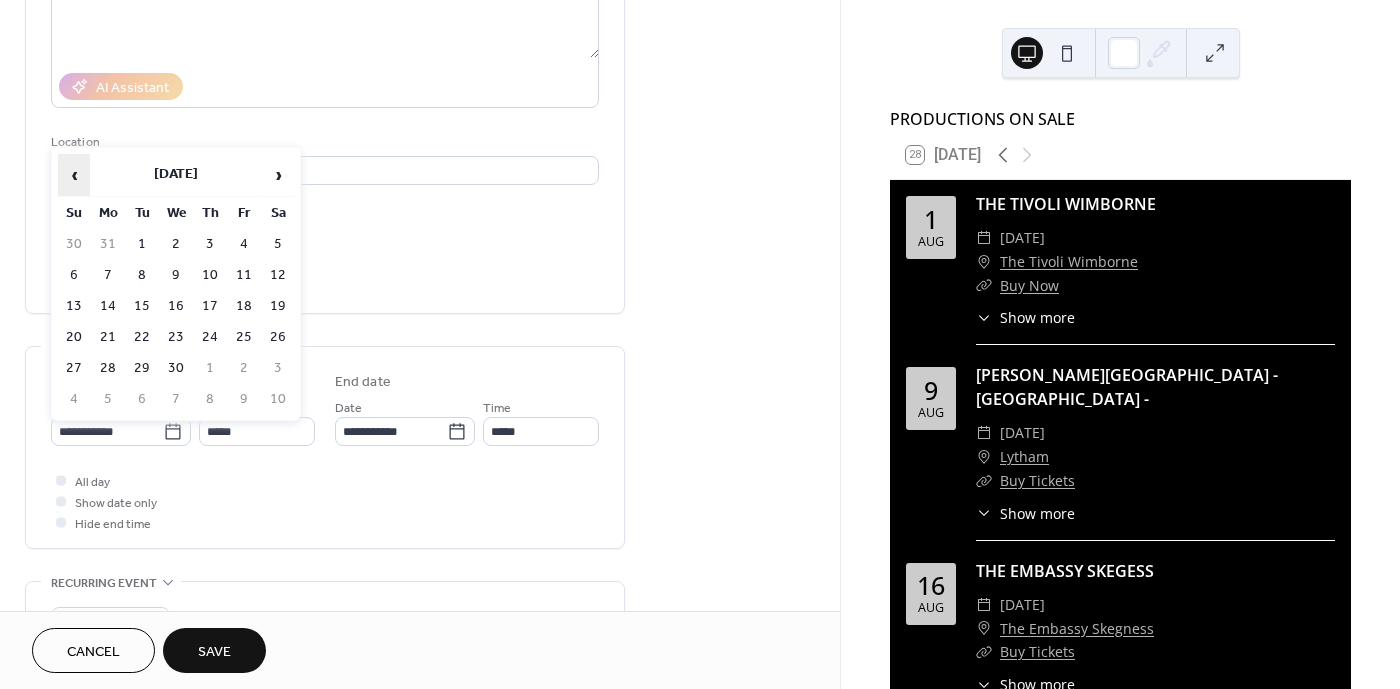 click on "‹" at bounding box center (74, 175) 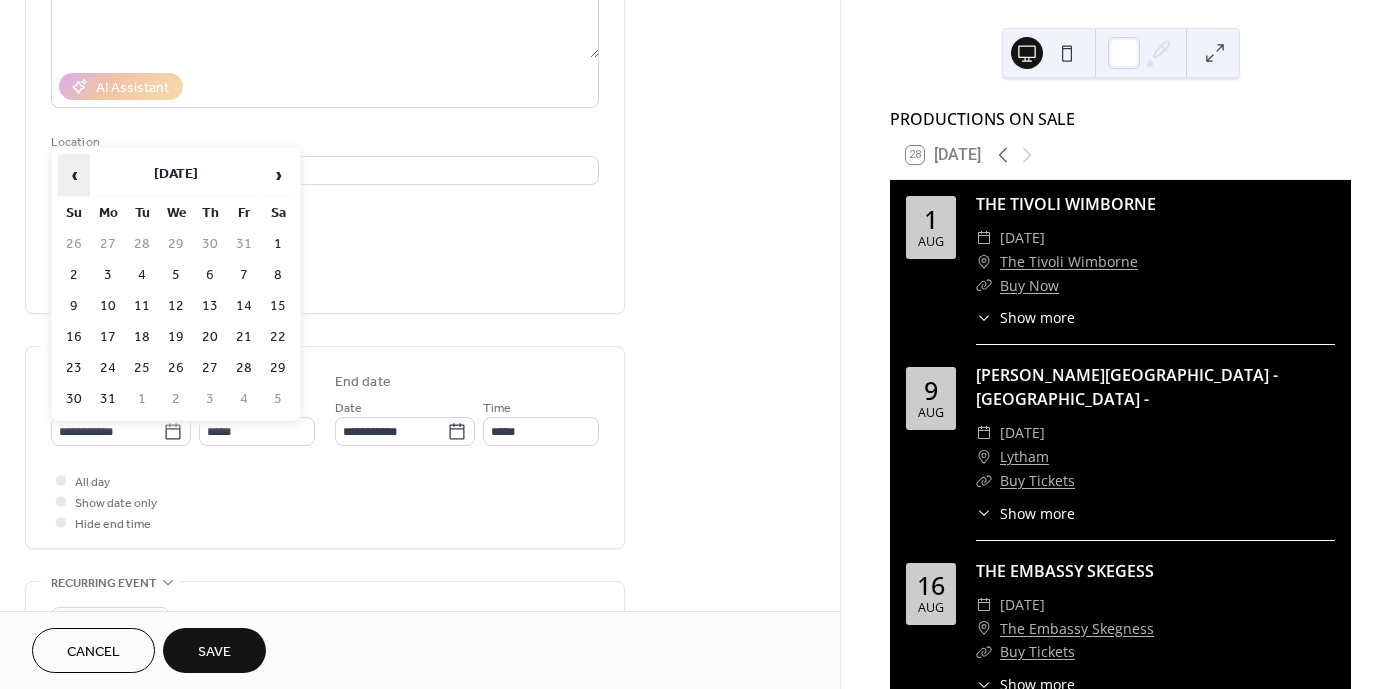 click on "‹" at bounding box center [74, 175] 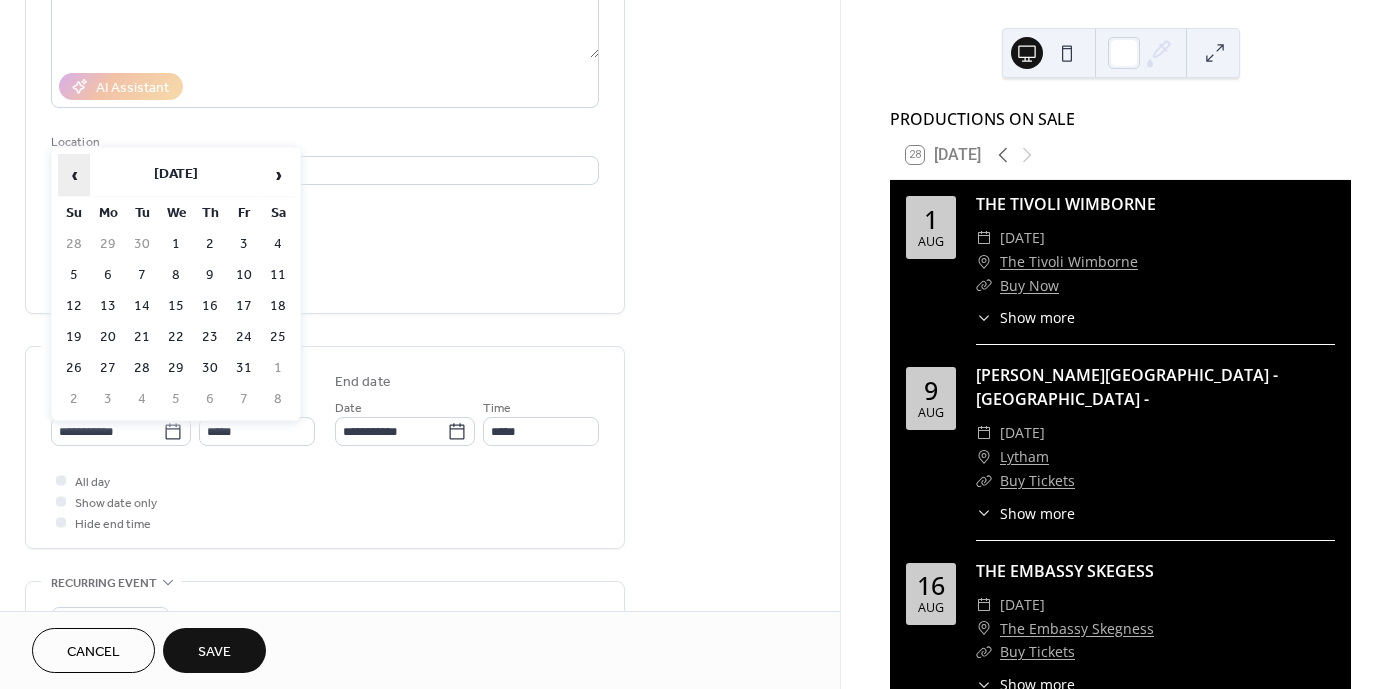 click on "‹" at bounding box center [74, 175] 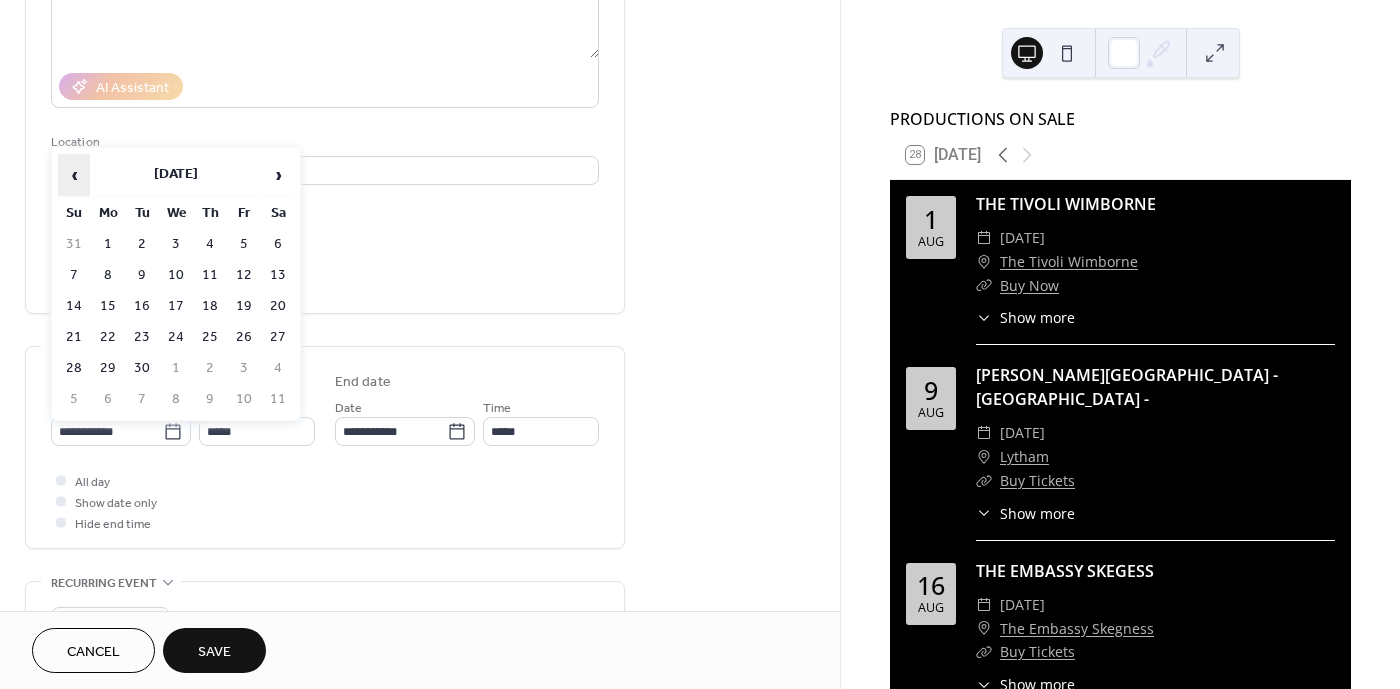 click on "‹" at bounding box center (74, 175) 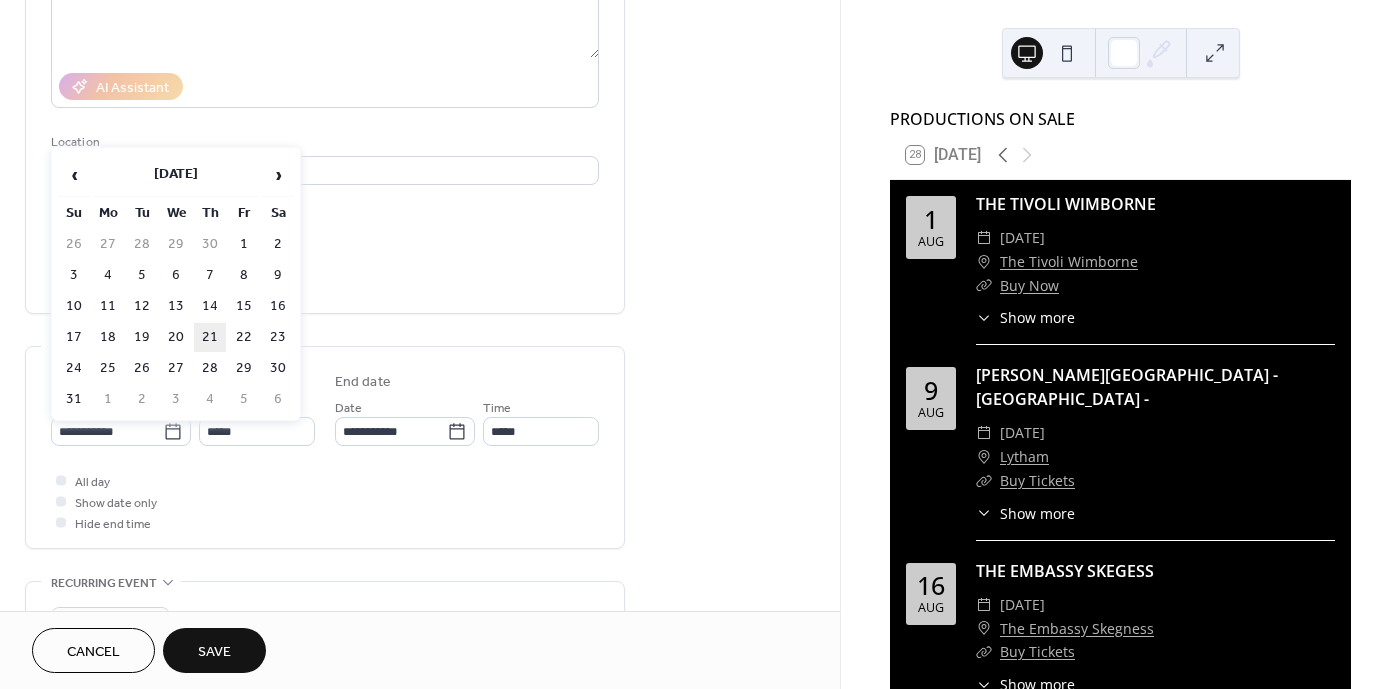 click on "21" at bounding box center [210, 337] 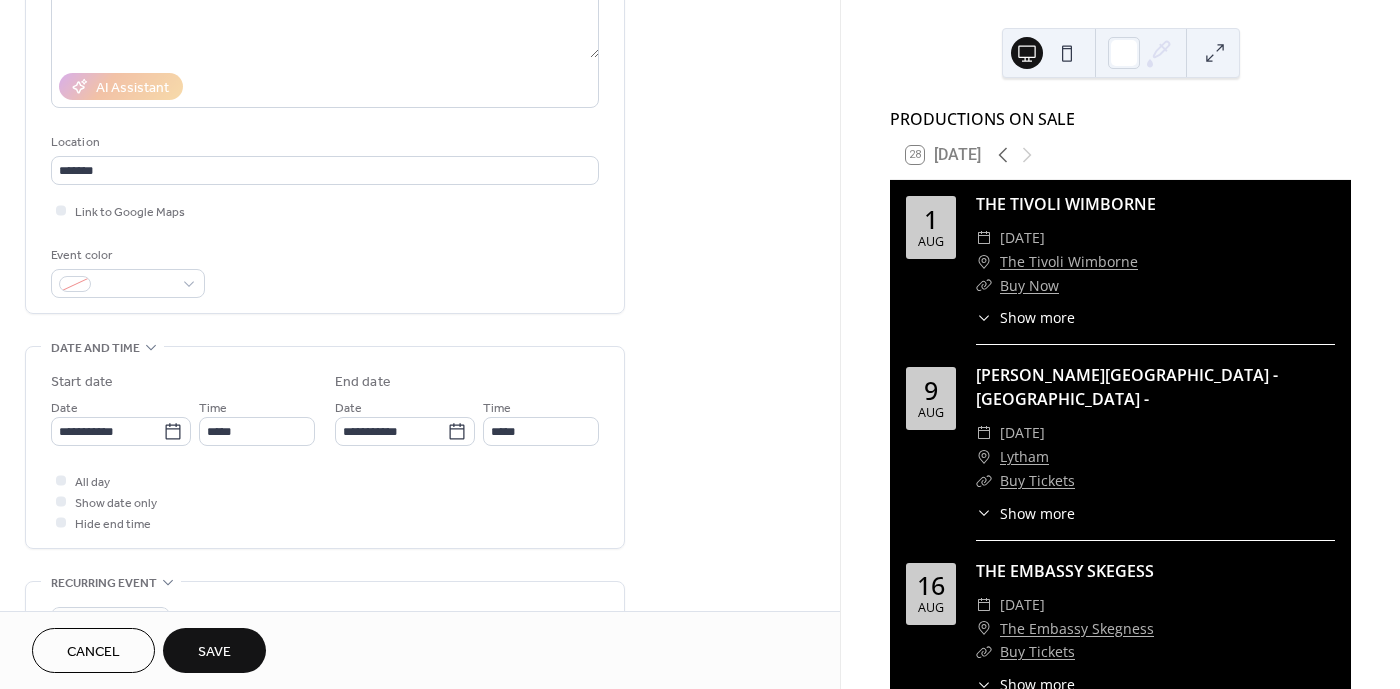type on "**********" 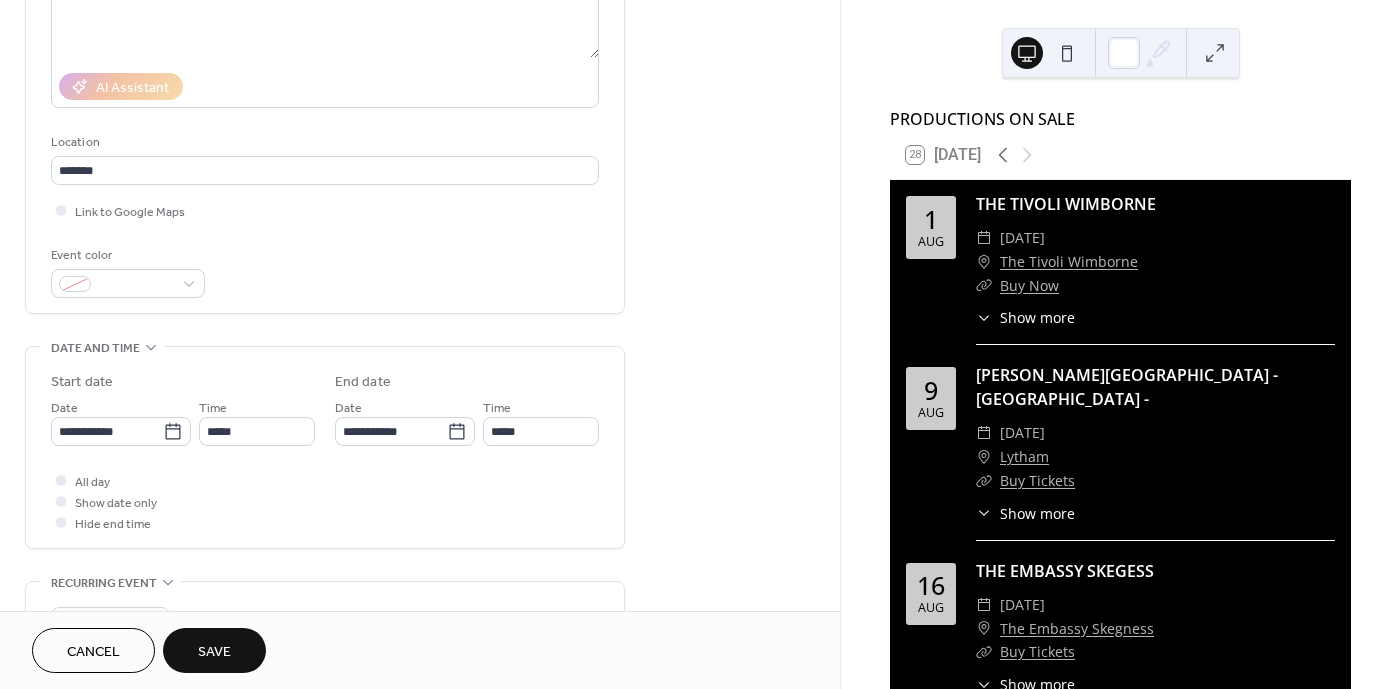 type on "**********" 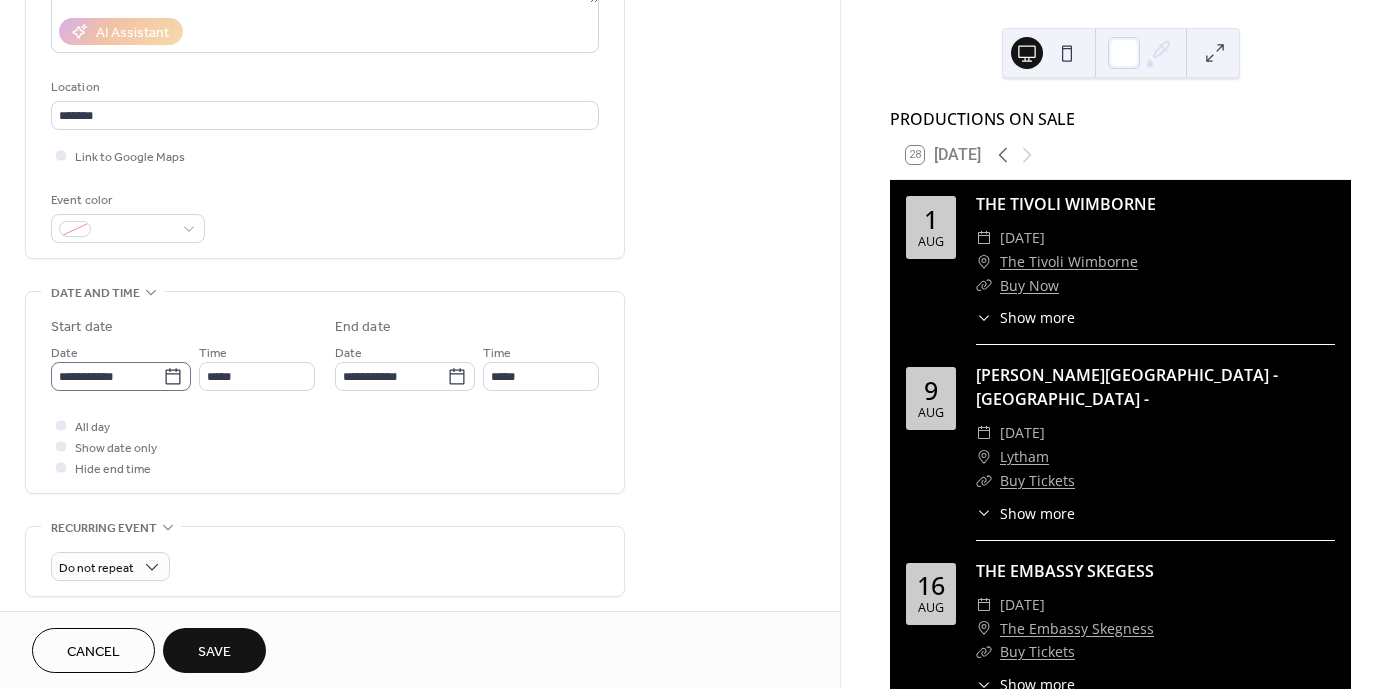 scroll, scrollTop: 376, scrollLeft: 0, axis: vertical 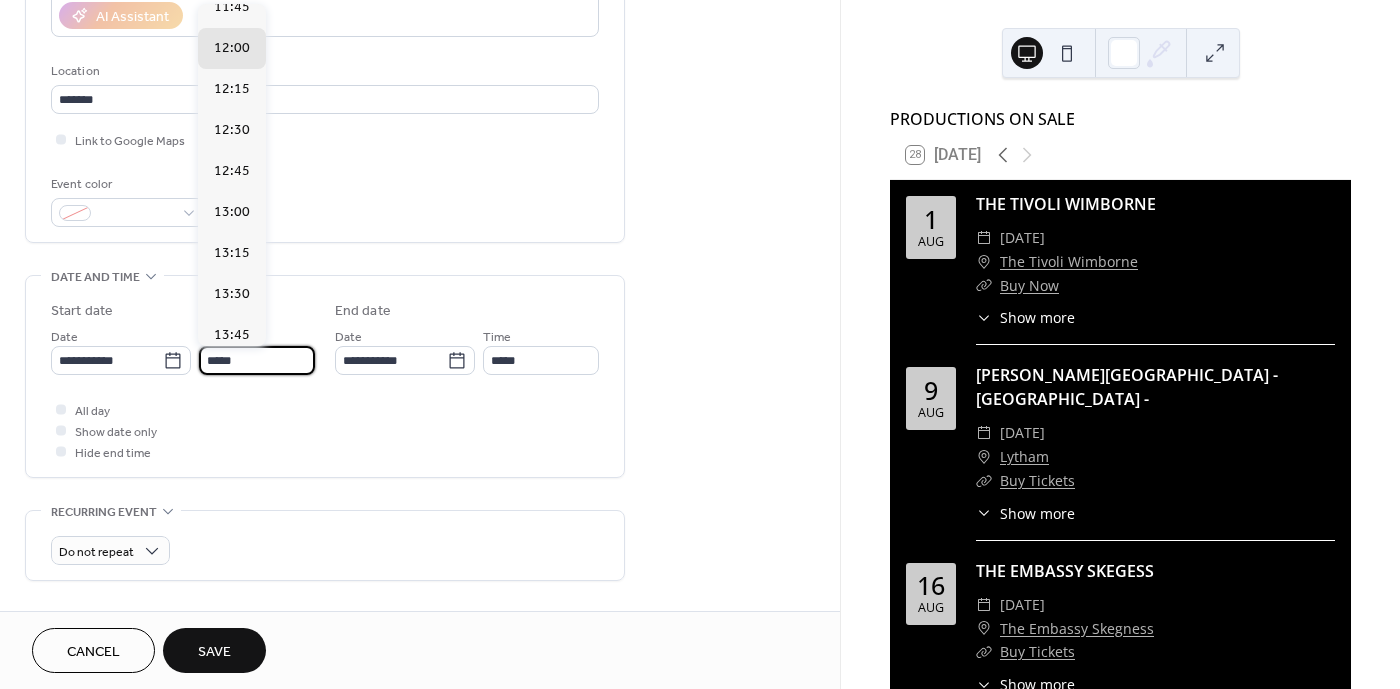 click on "*****" at bounding box center [257, 360] 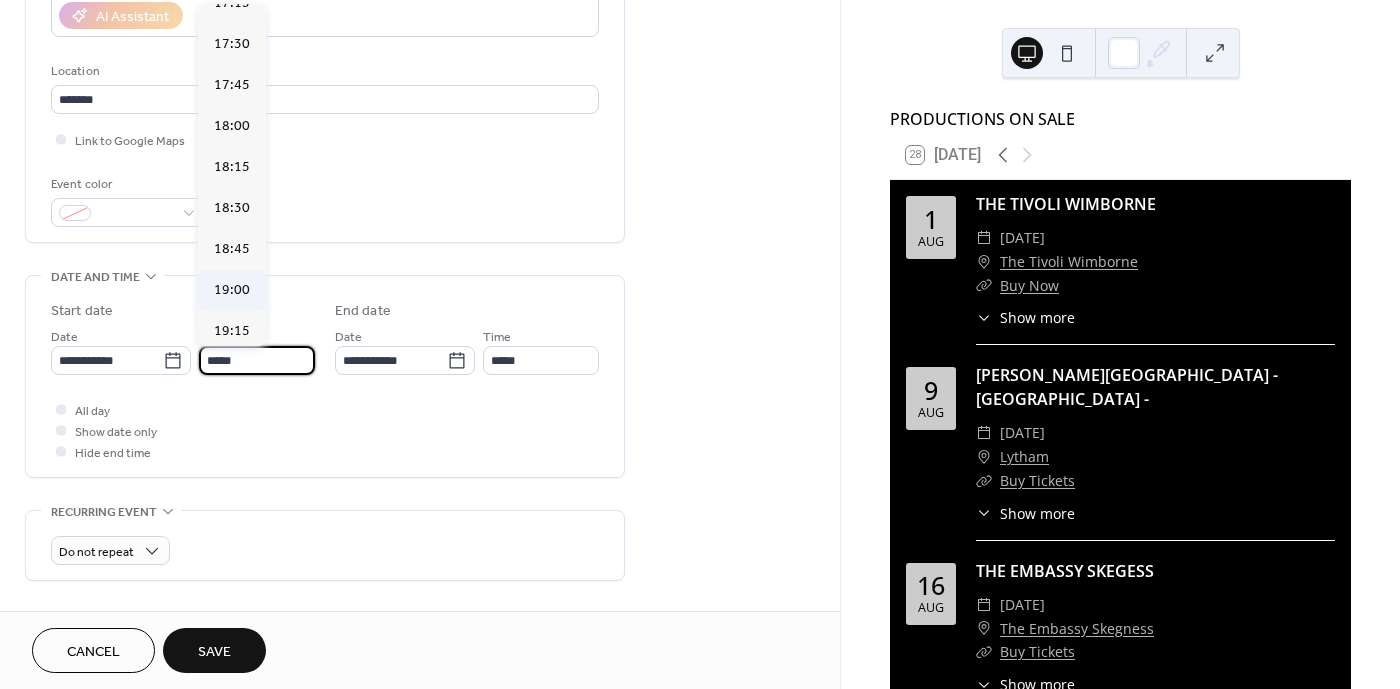 scroll, scrollTop: 2851, scrollLeft: 0, axis: vertical 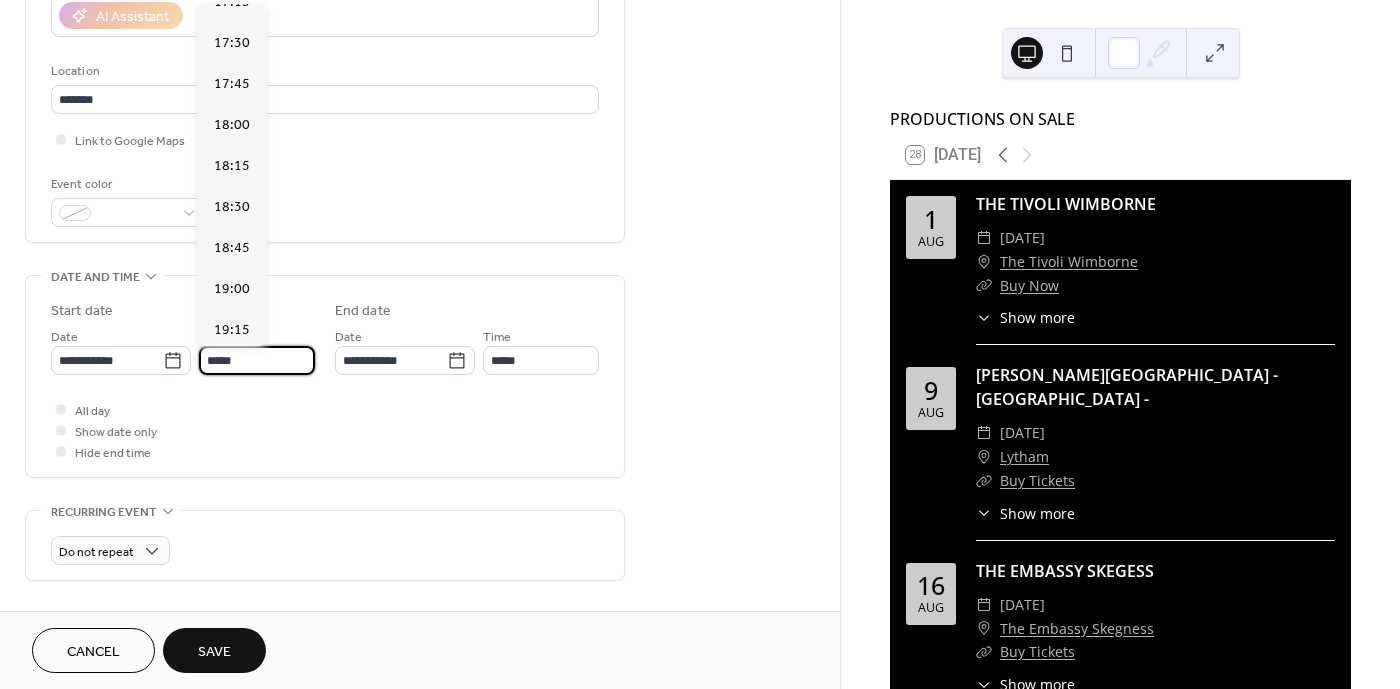 click on "19:30" at bounding box center [232, 371] 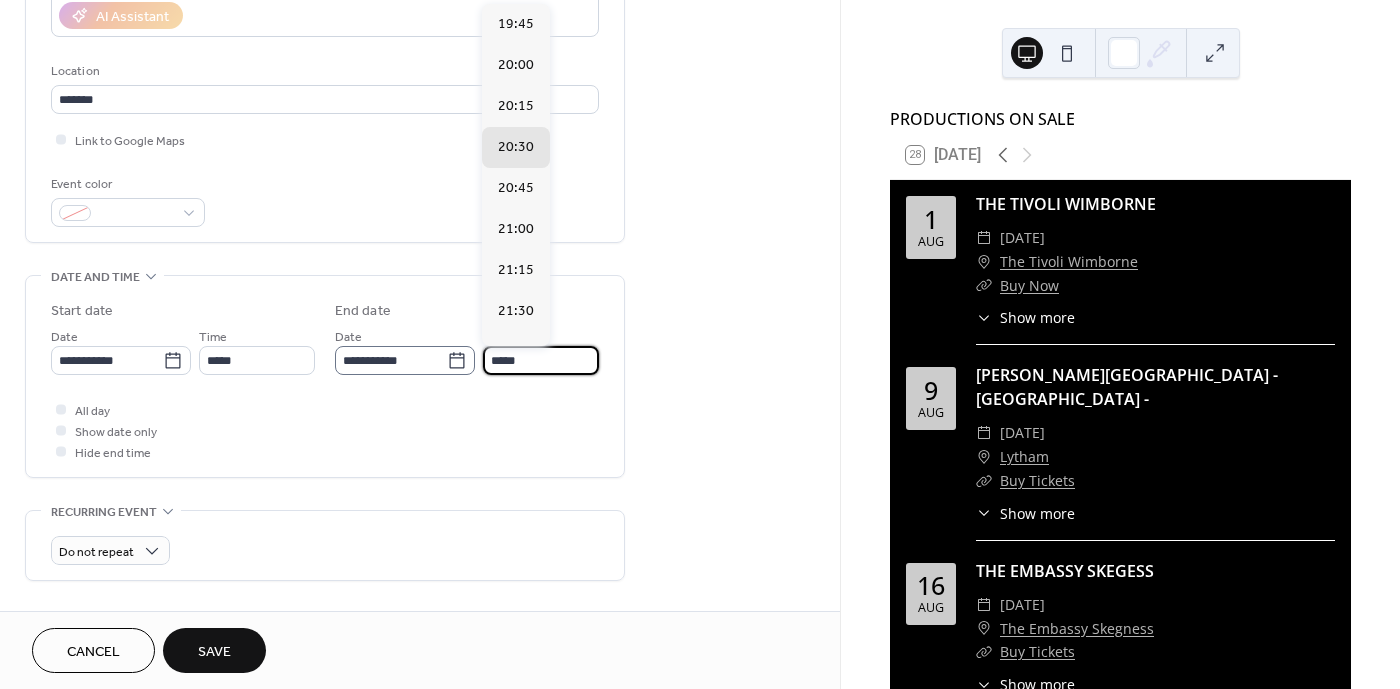 scroll, scrollTop: 1, scrollLeft: 0, axis: vertical 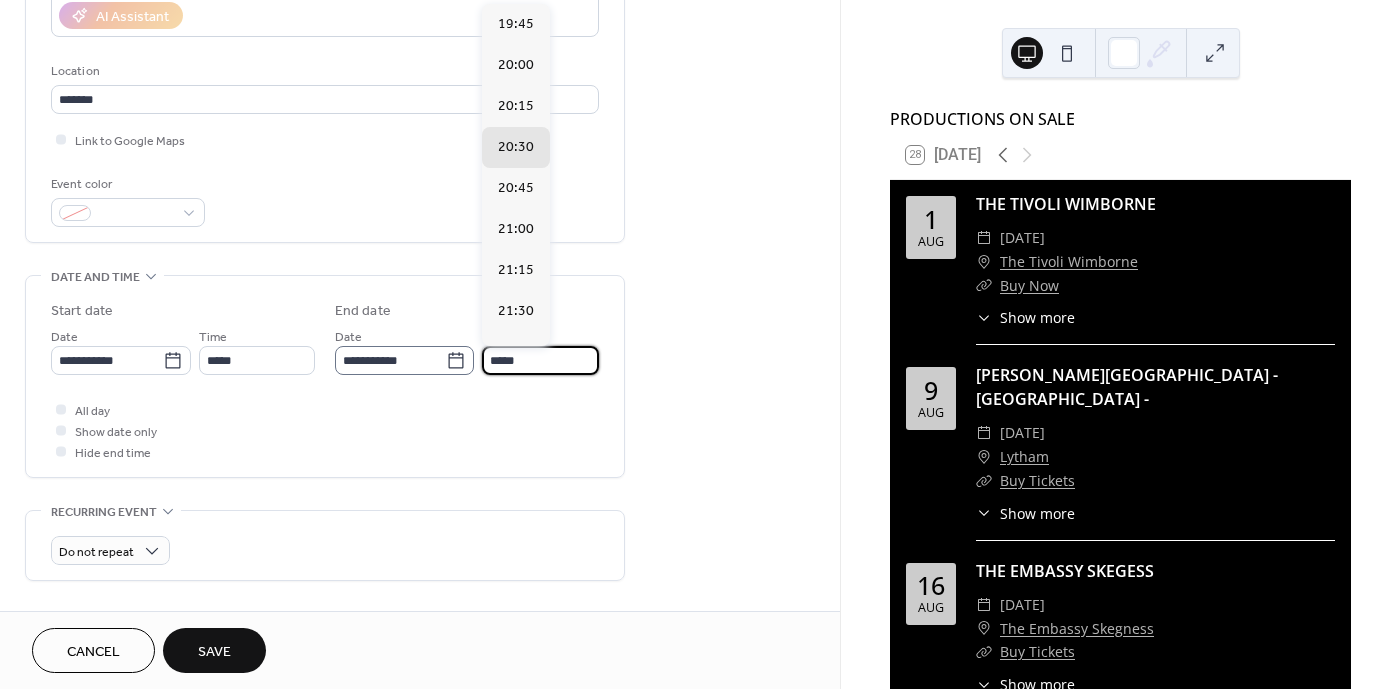drag, startPoint x: 543, startPoint y: 359, endPoint x: 450, endPoint y: 365, distance: 93.193344 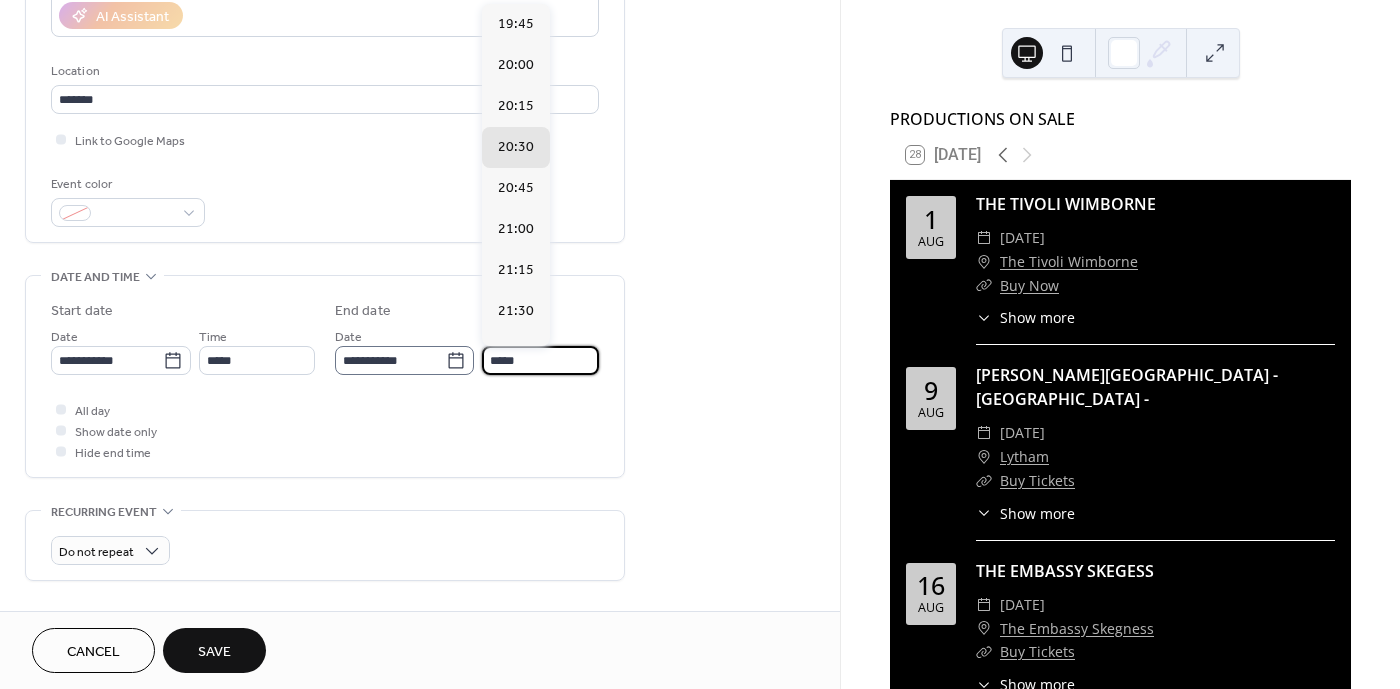 click on "**********" at bounding box center [467, 350] 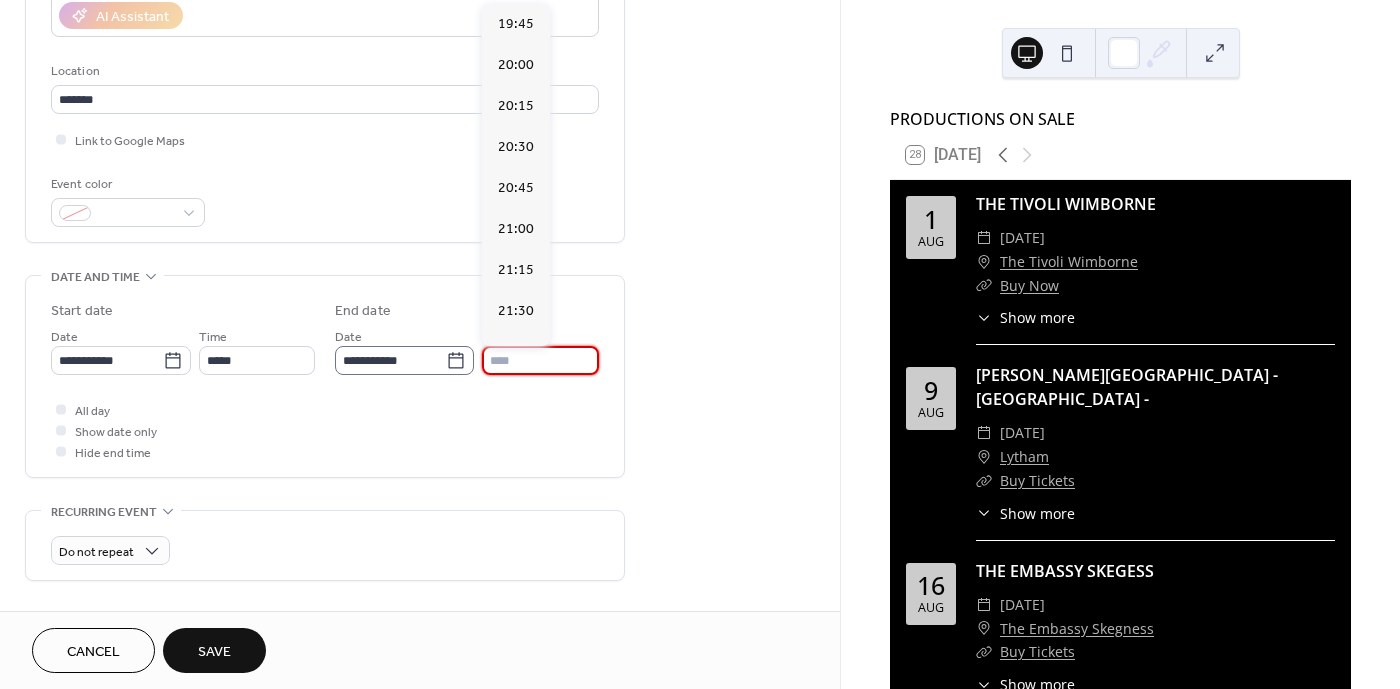 scroll, scrollTop: 0, scrollLeft: 0, axis: both 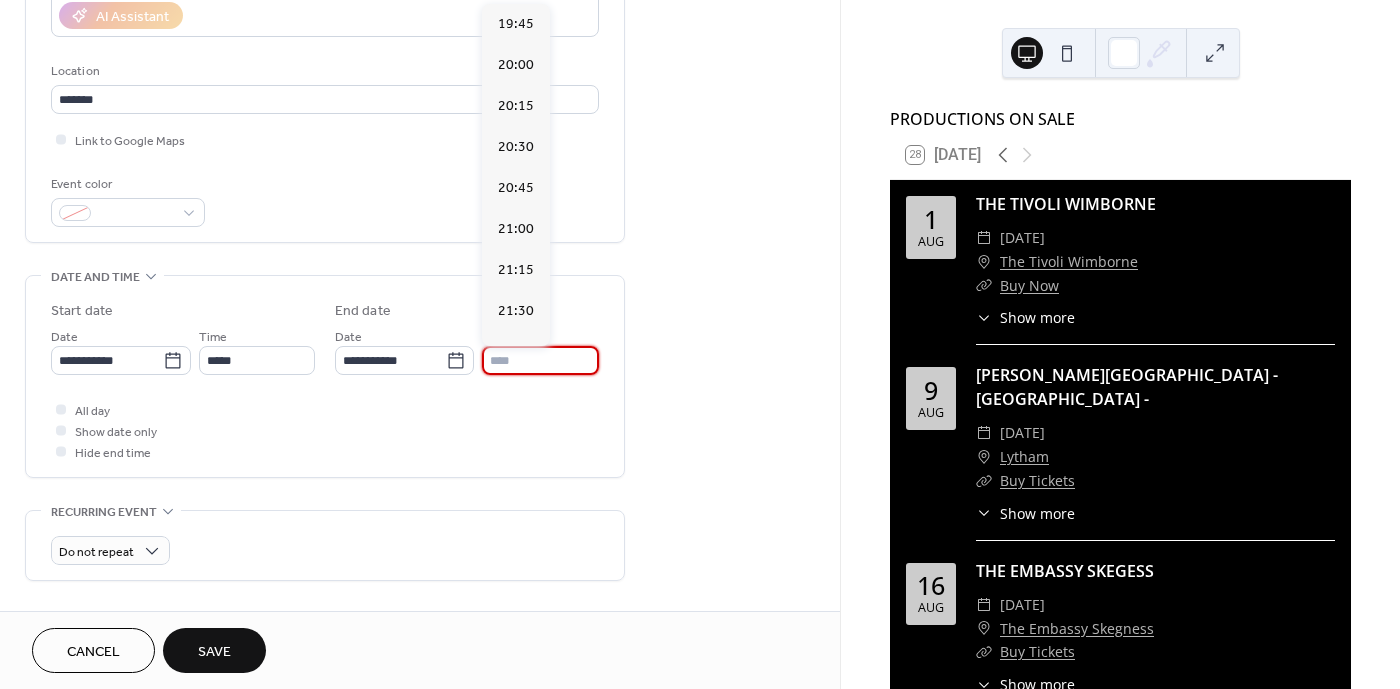 type on "*****" 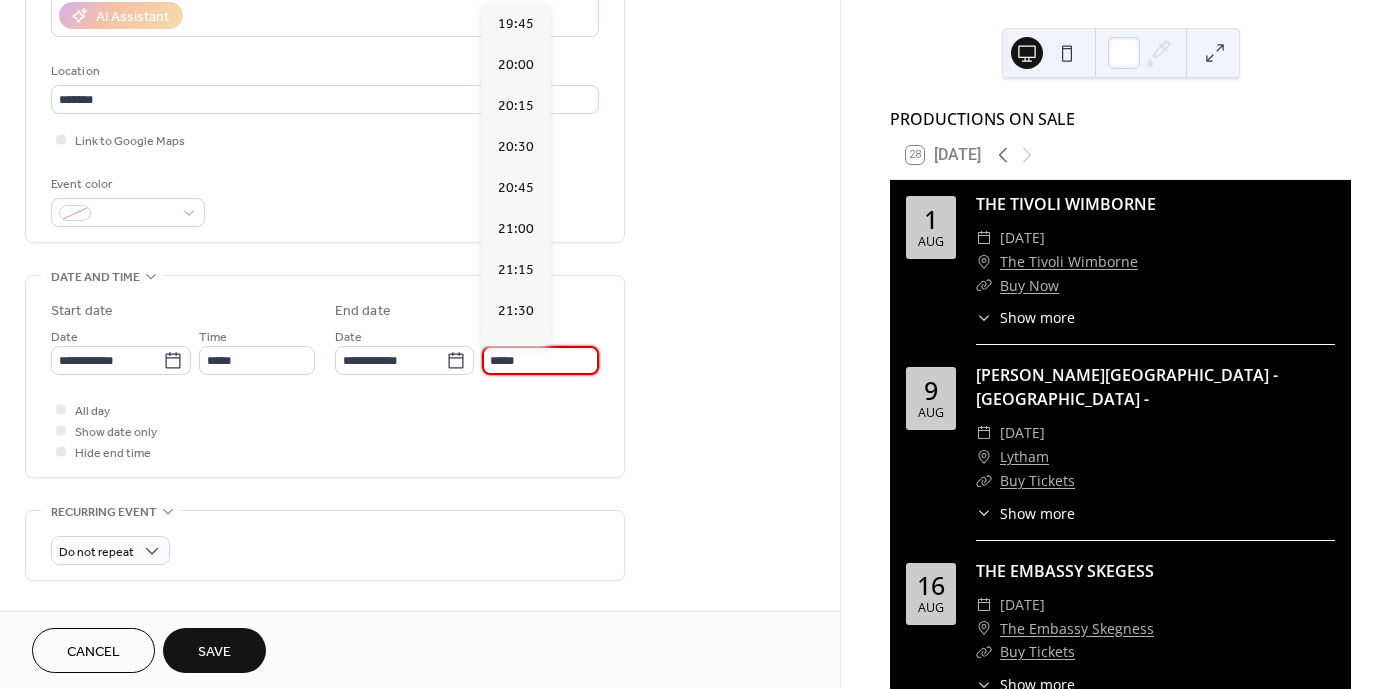 click on "**********" at bounding box center (325, 412) 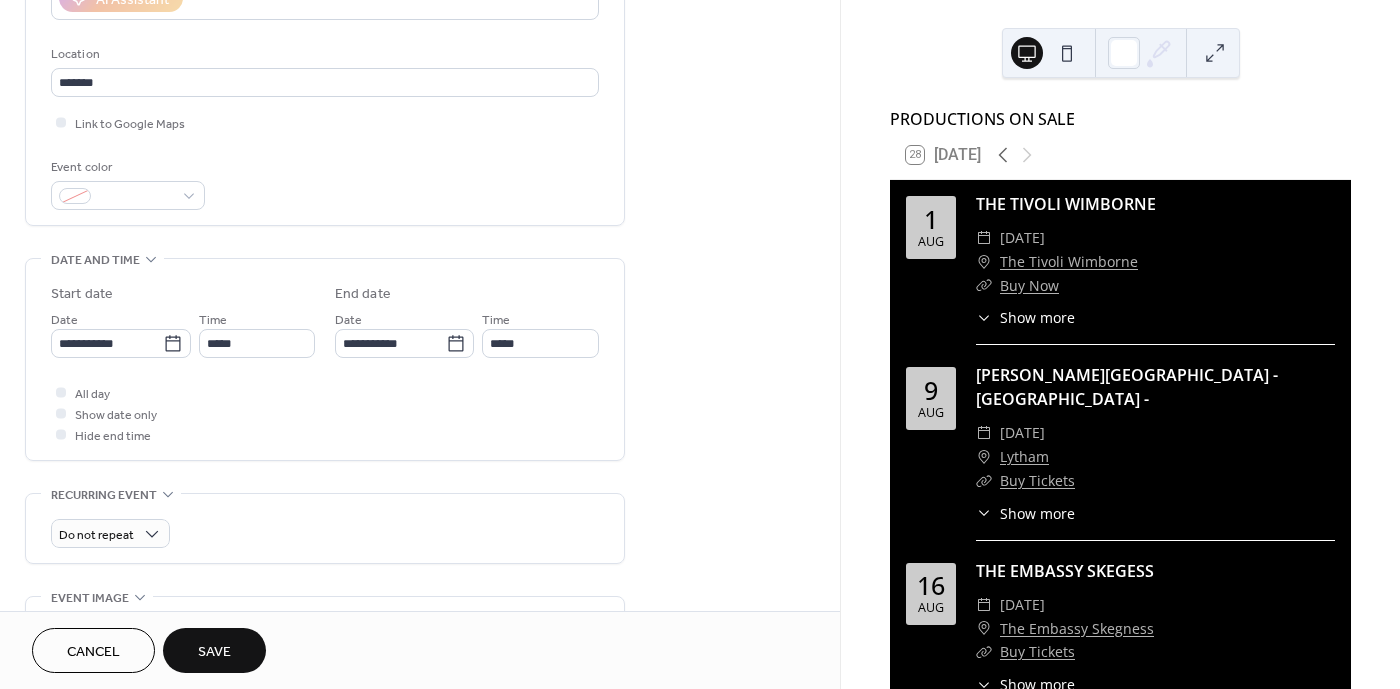scroll, scrollTop: 396, scrollLeft: 0, axis: vertical 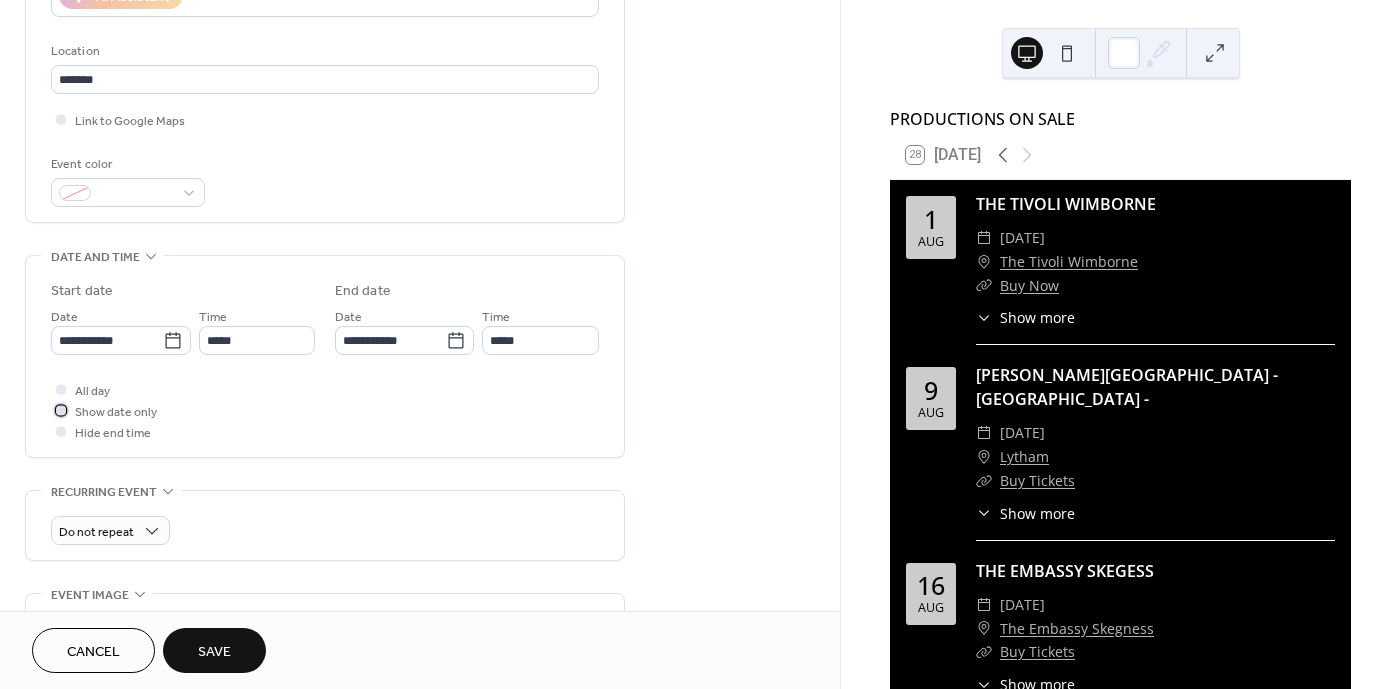 click on "Show date only" at bounding box center (104, 410) 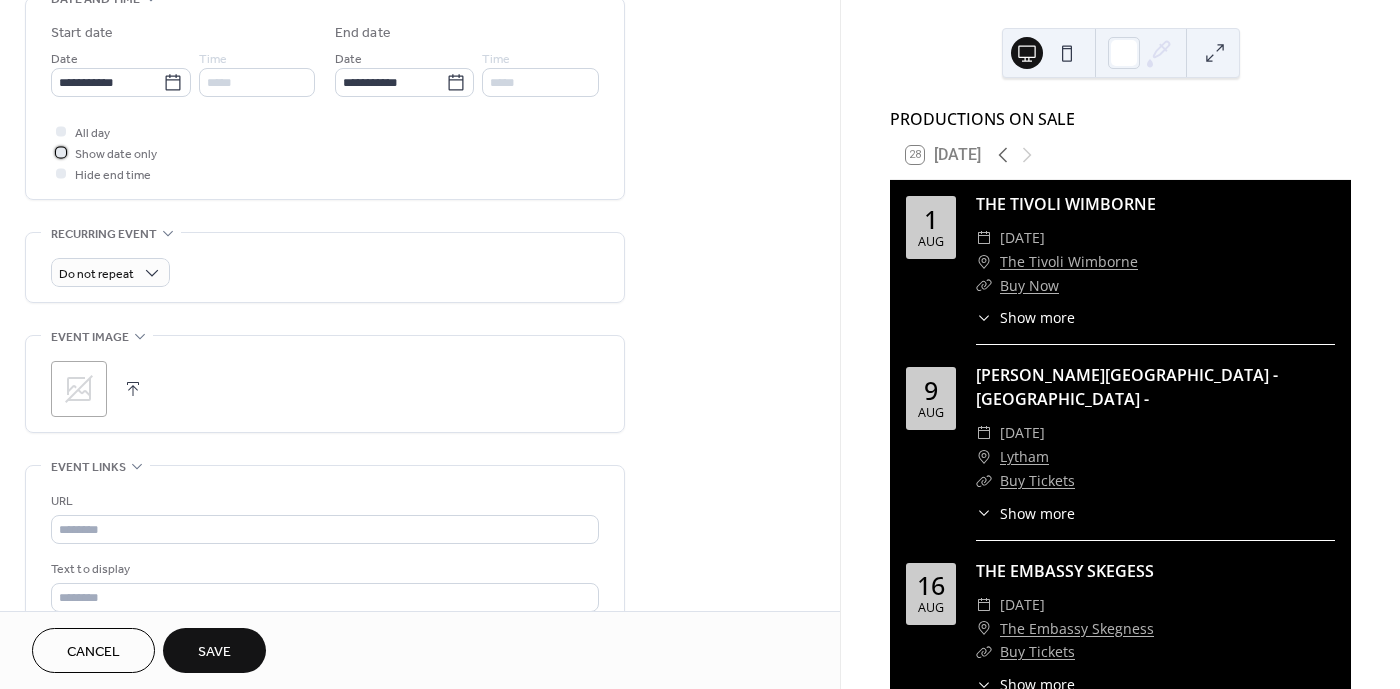scroll, scrollTop: 718, scrollLeft: 0, axis: vertical 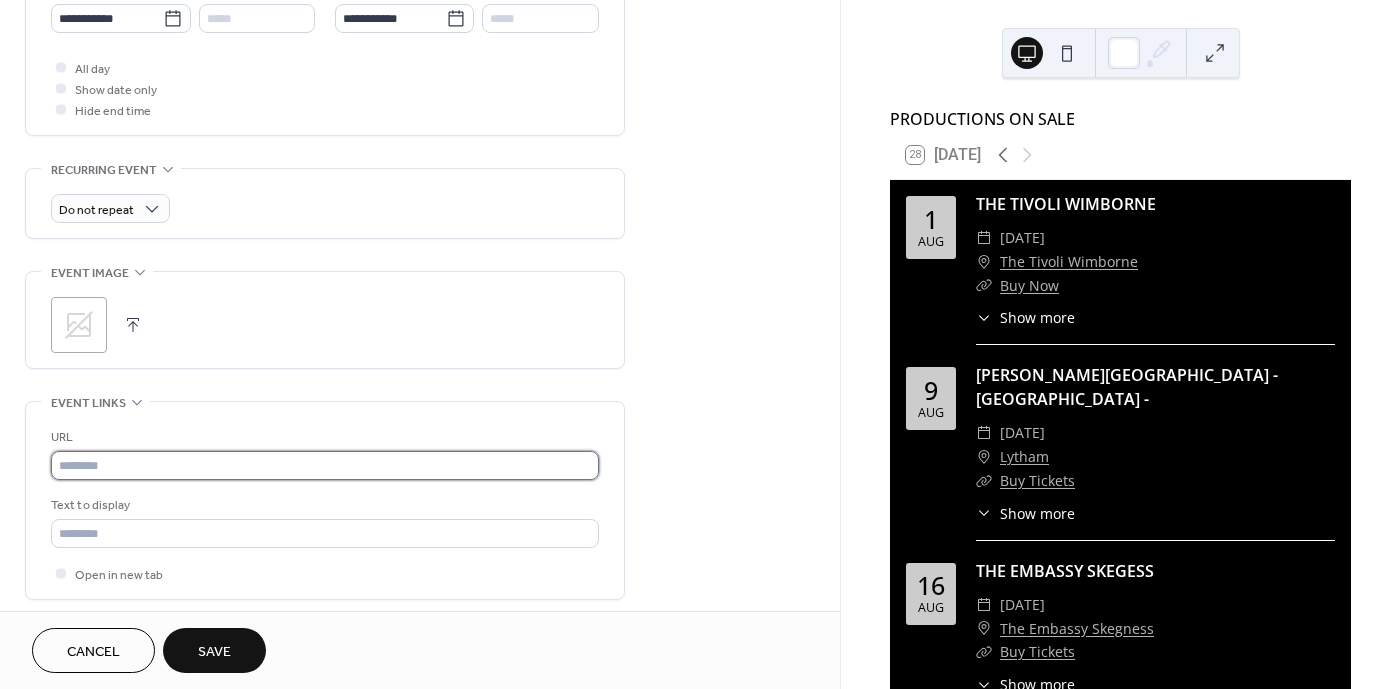 click at bounding box center [325, 465] 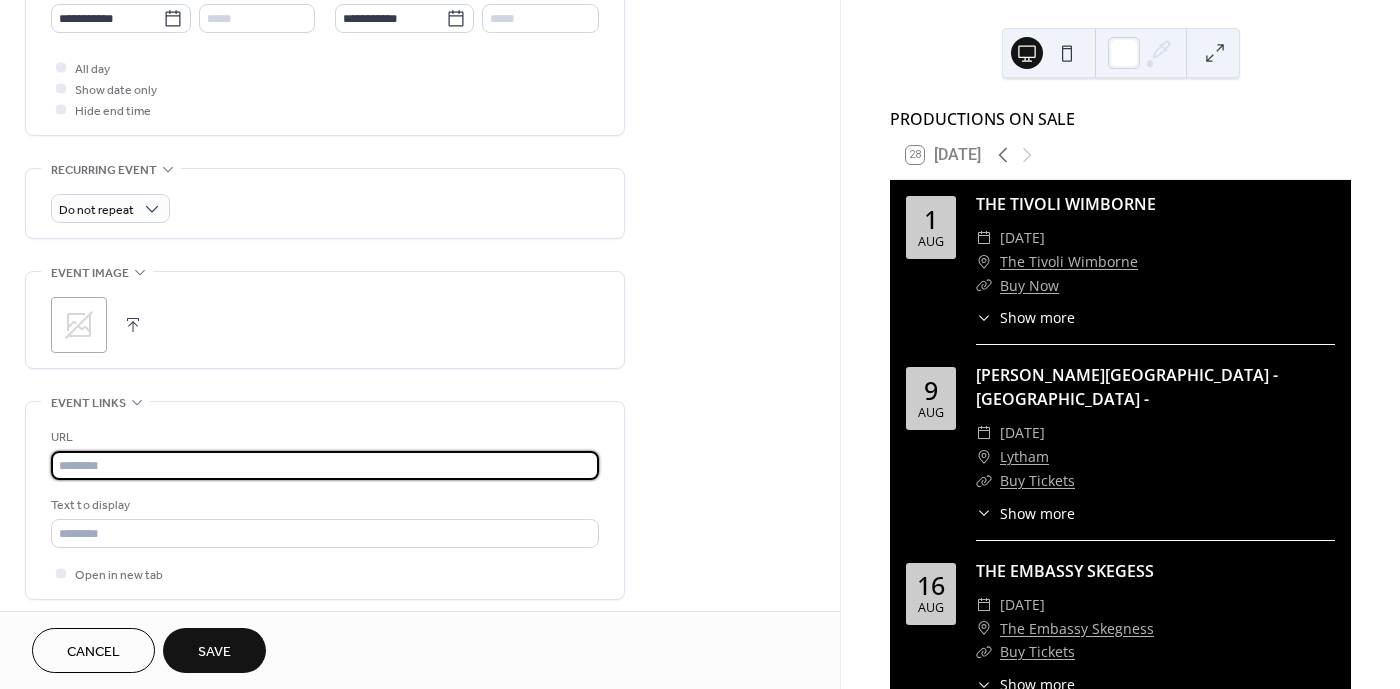paste on "**********" 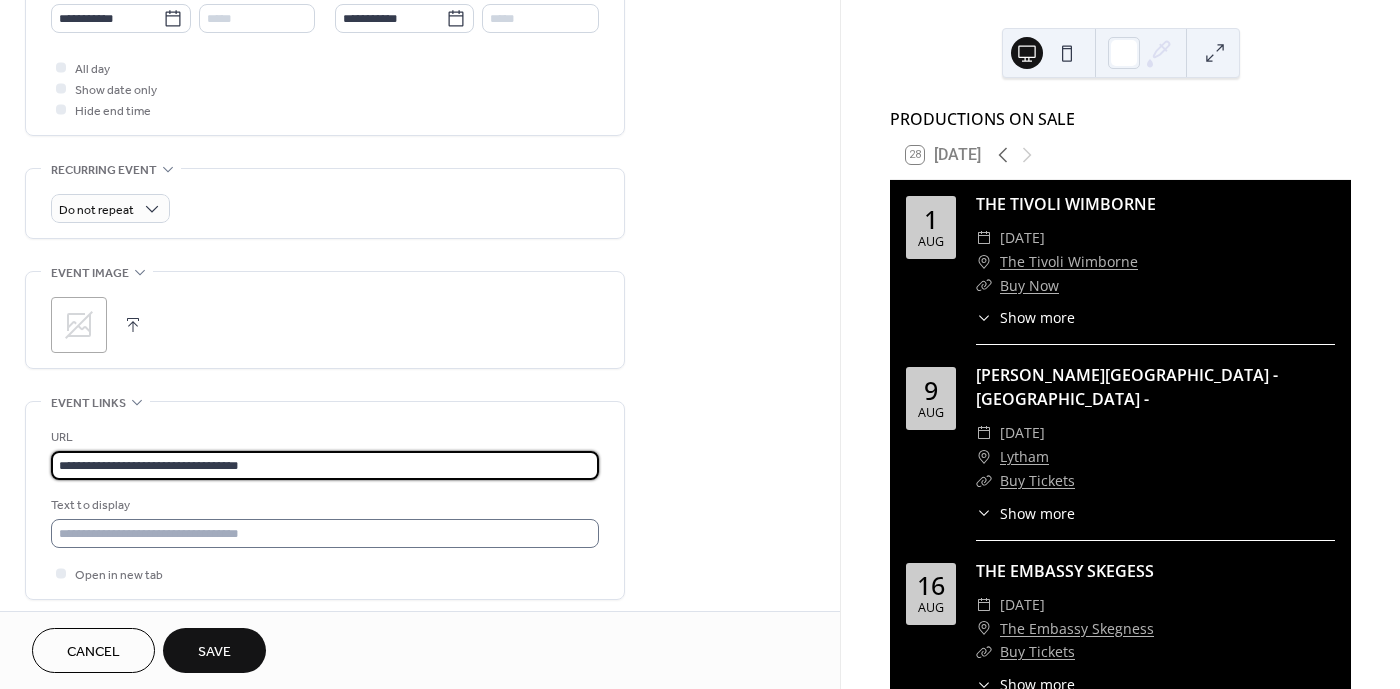 type on "**********" 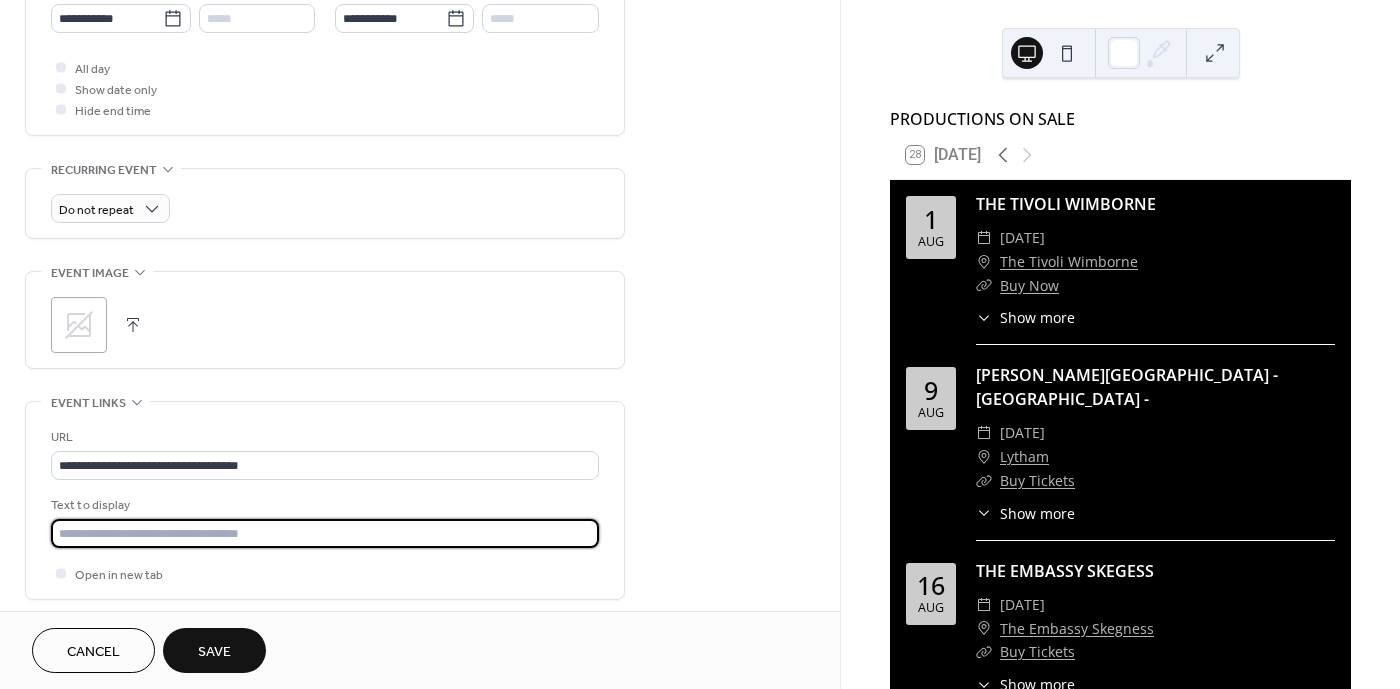 drag, startPoint x: 287, startPoint y: 534, endPoint x: 89, endPoint y: 529, distance: 198.06313 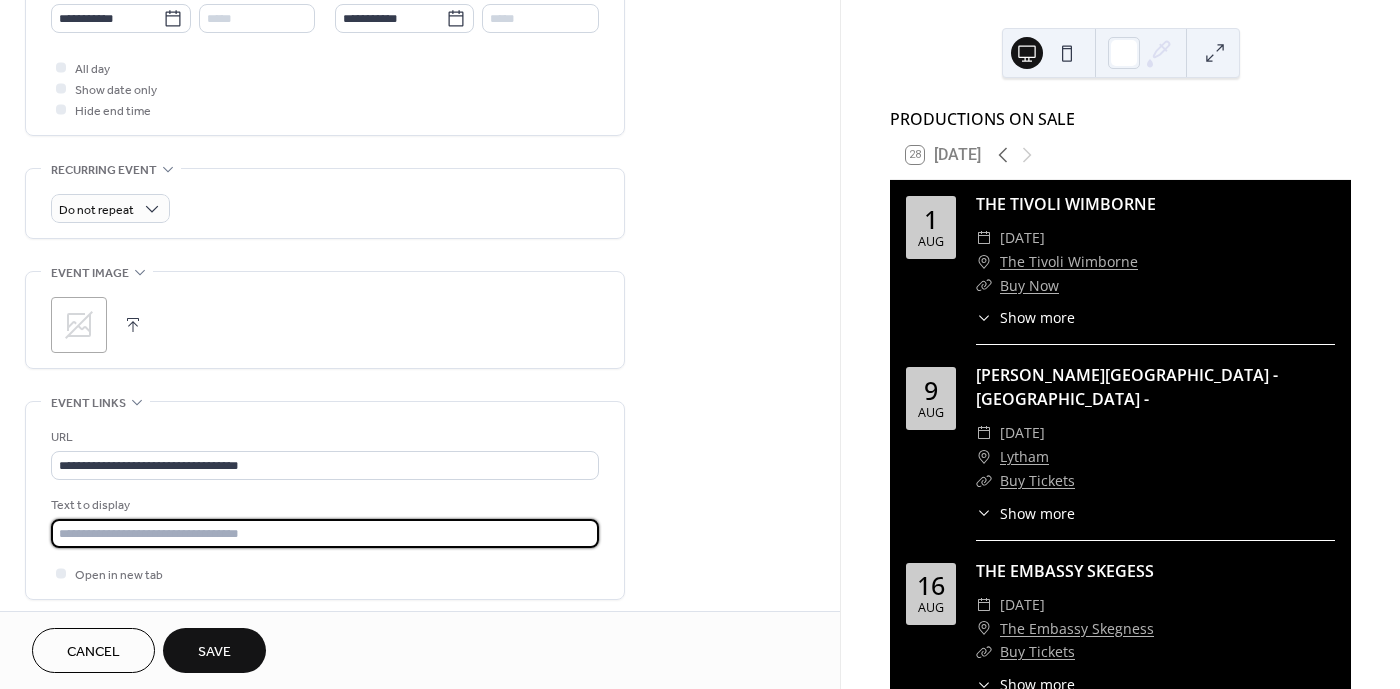 type on "**********" 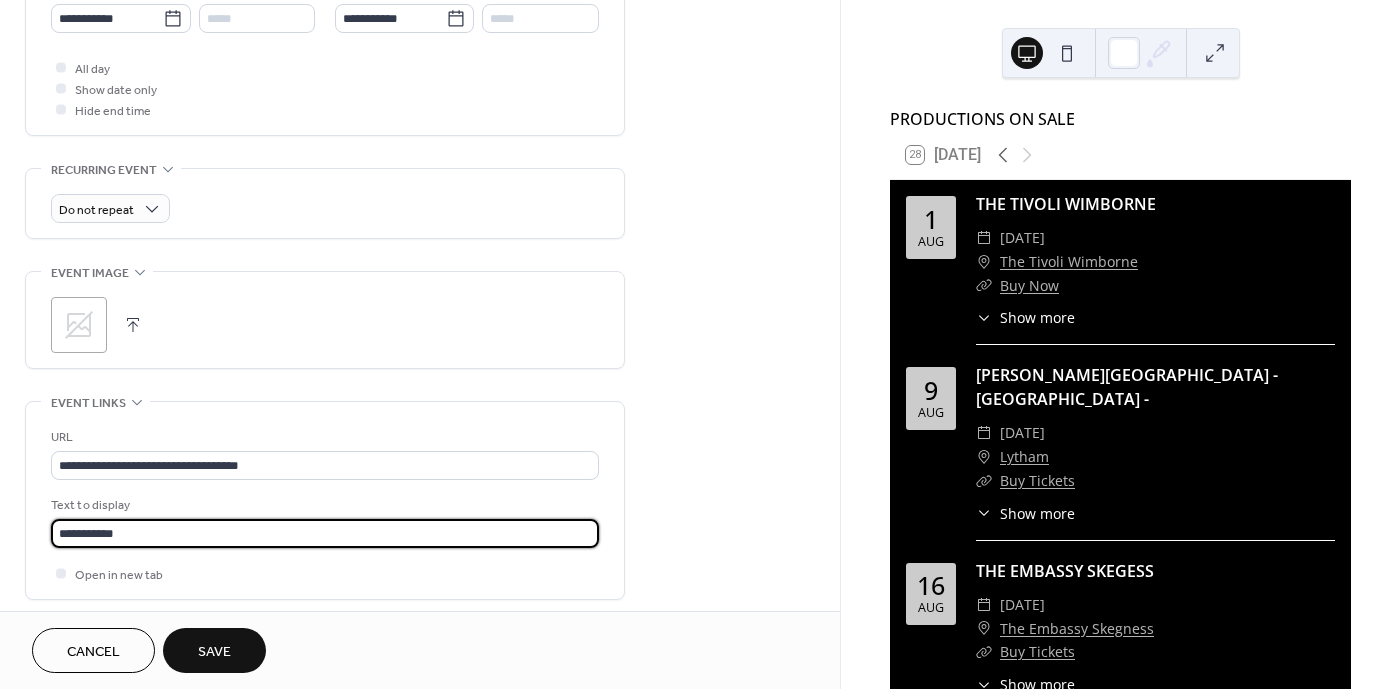 scroll, scrollTop: 875, scrollLeft: 0, axis: vertical 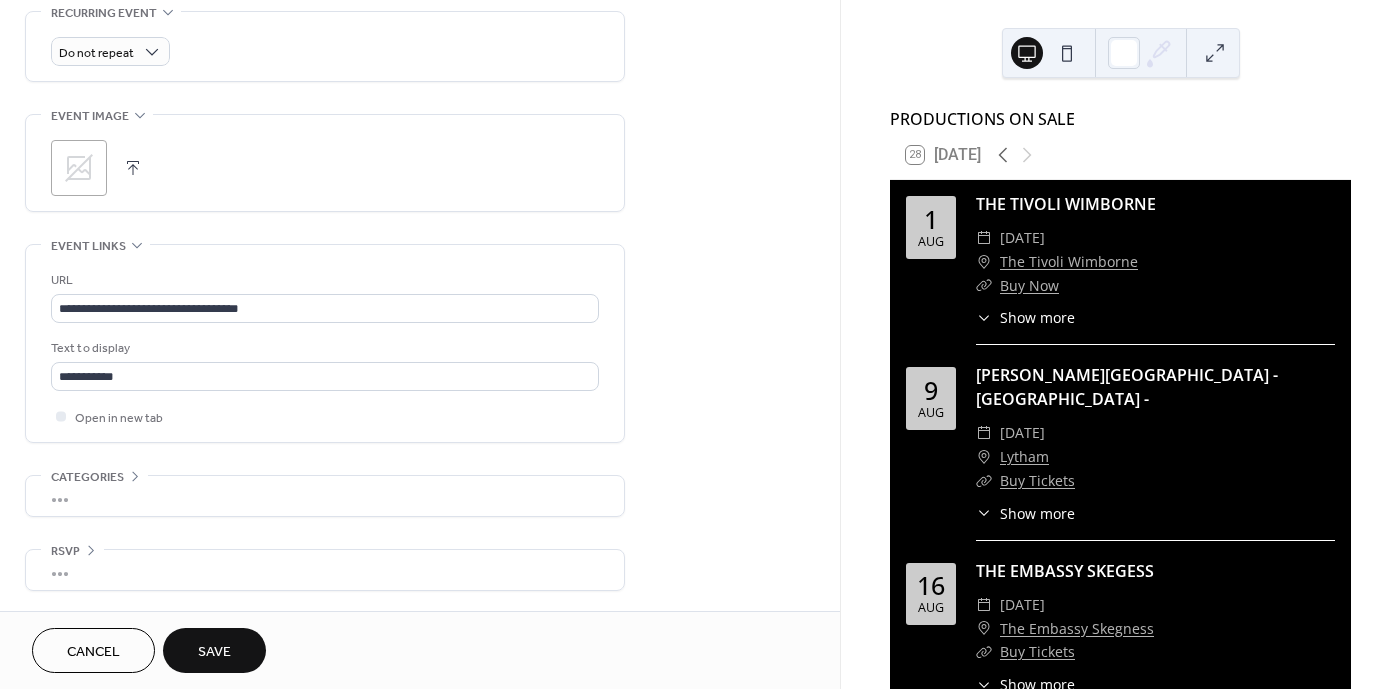 click on "Save" at bounding box center (214, 652) 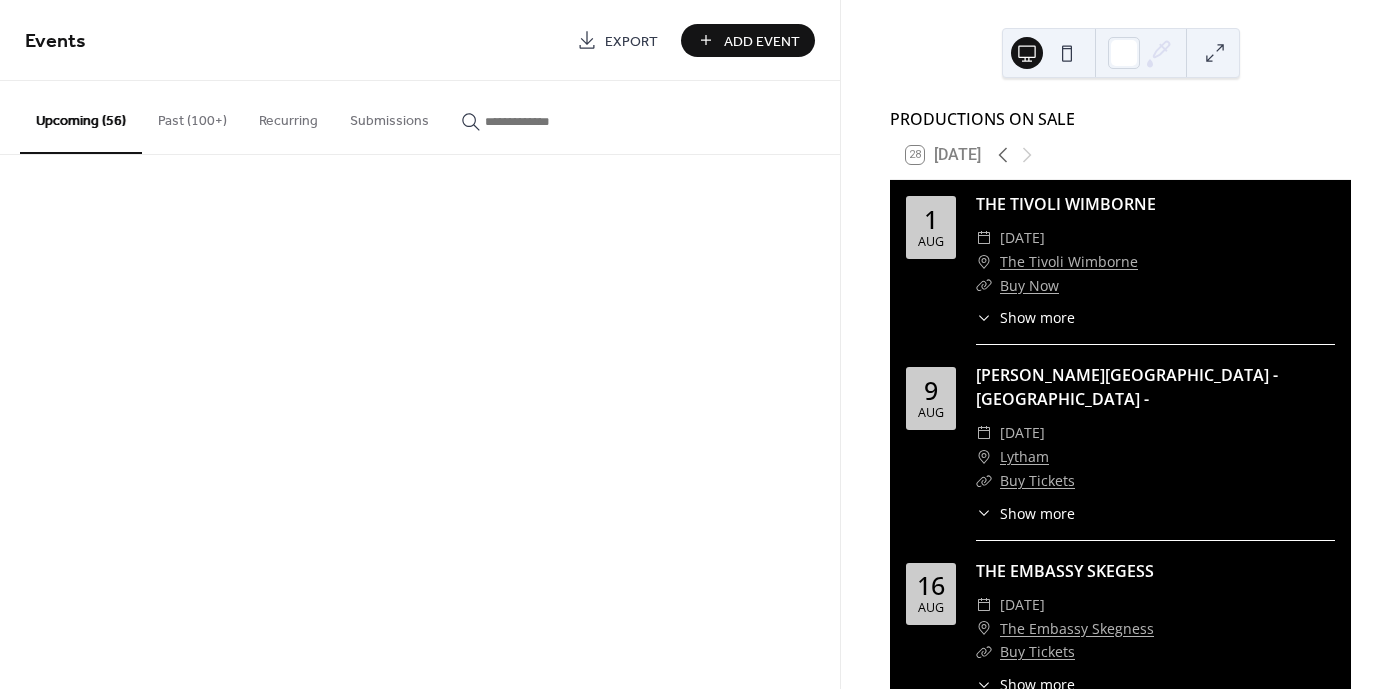 scroll, scrollTop: 4, scrollLeft: 0, axis: vertical 